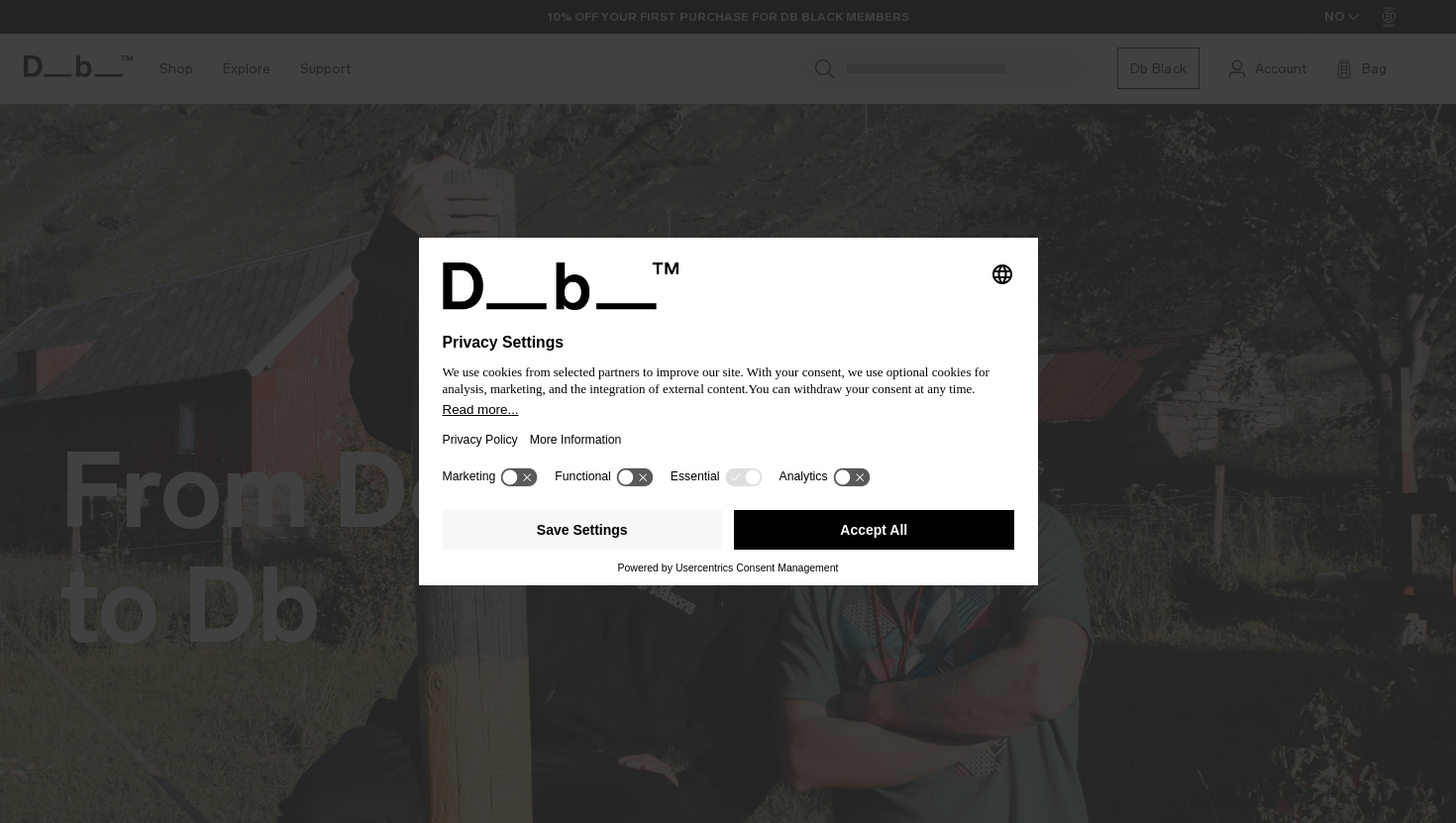 scroll, scrollTop: 0, scrollLeft: 0, axis: both 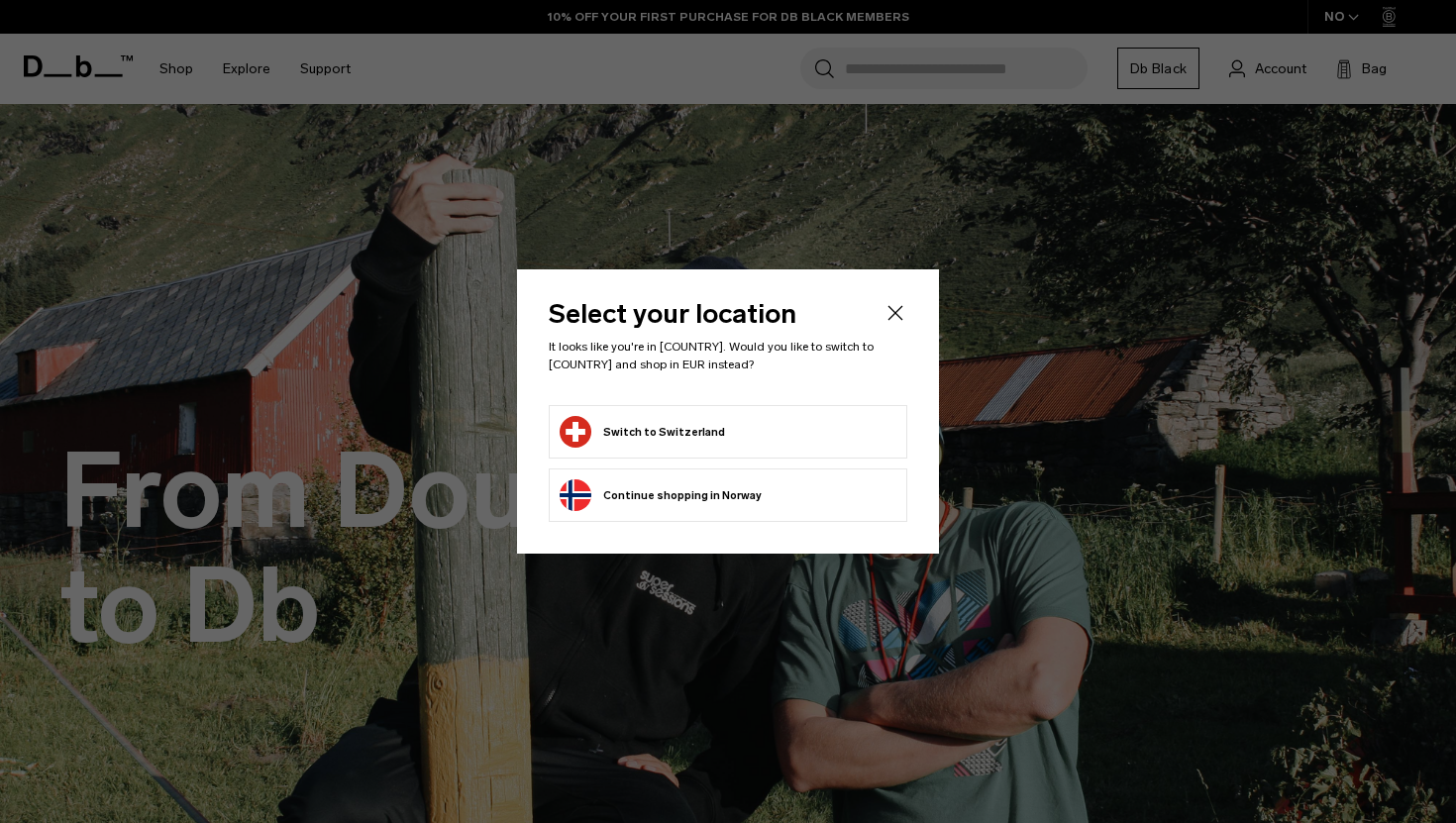 click on "Switch to Switzerland" at bounding box center (642, 432) 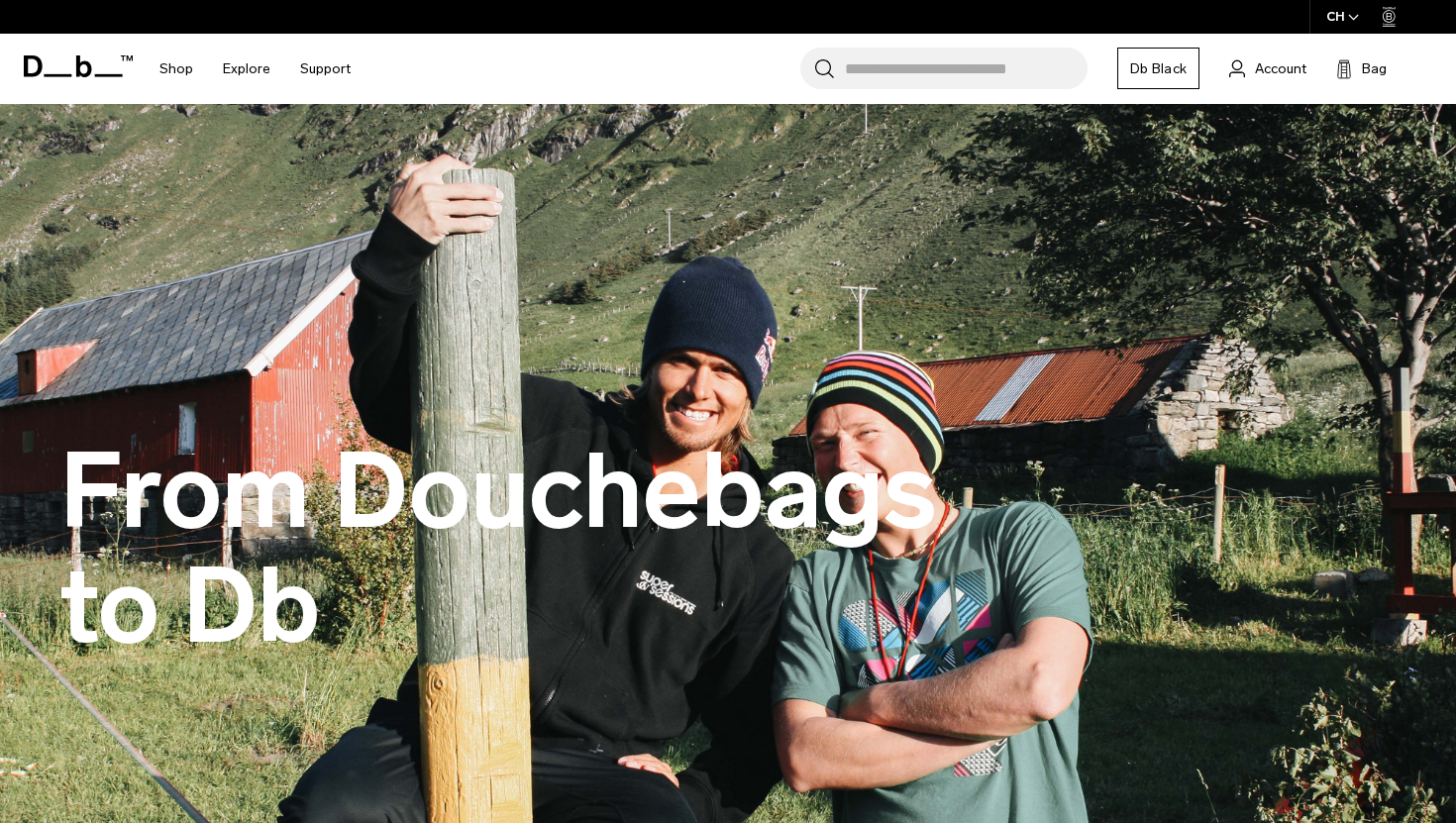 scroll, scrollTop: 0, scrollLeft: 0, axis: both 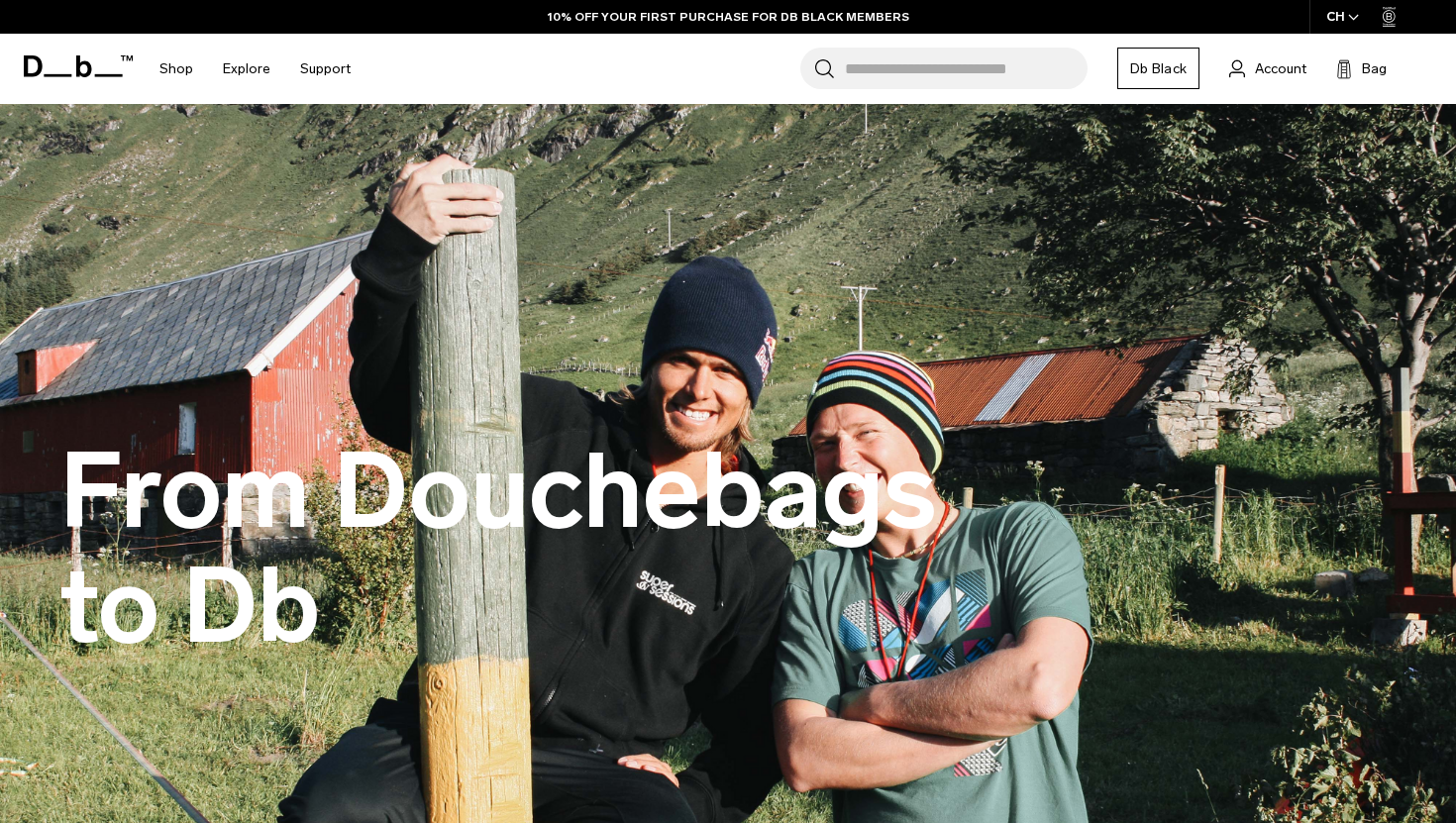 click on "Db Black" at bounding box center (1158, 68) 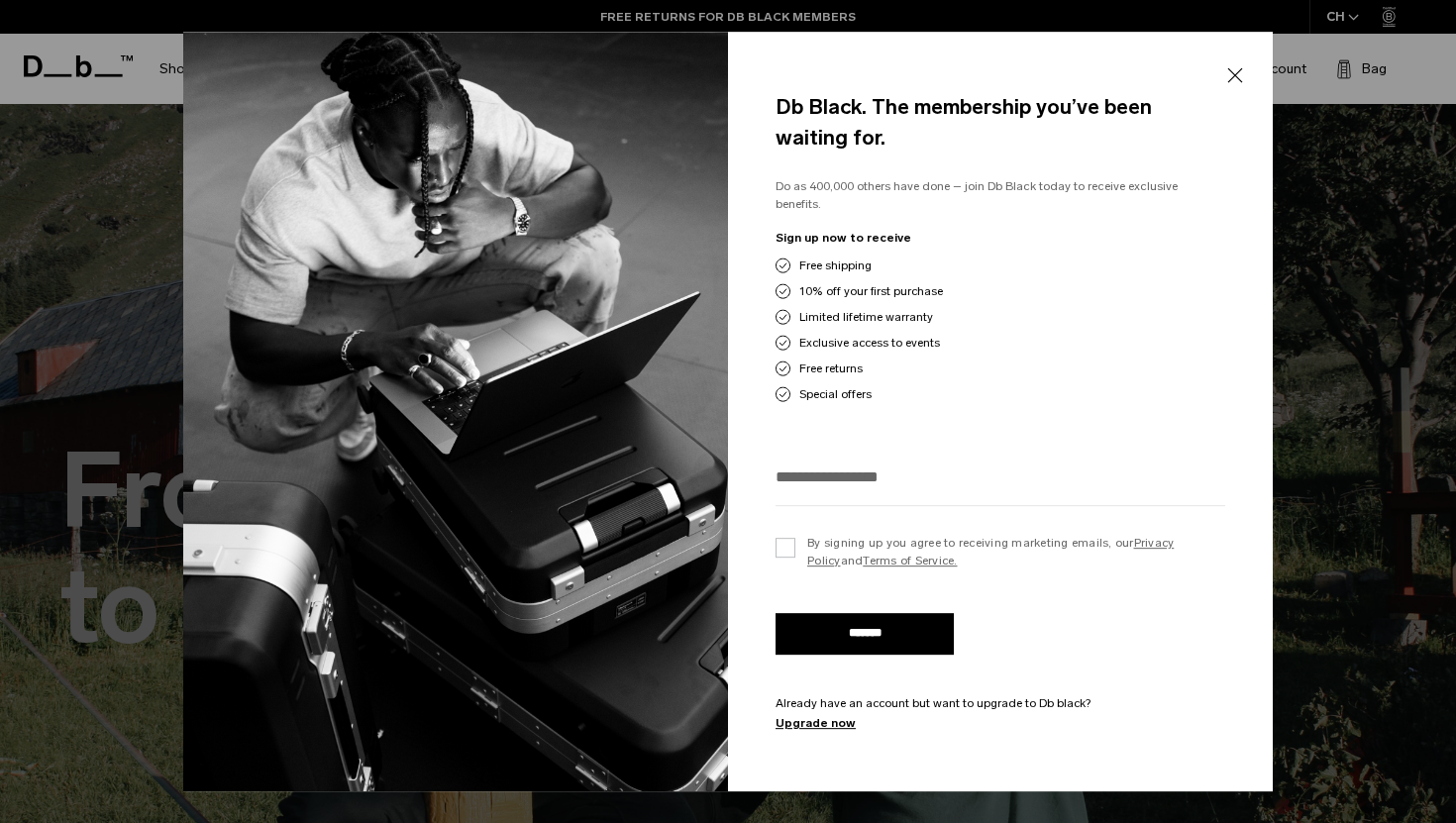 click on "Close" at bounding box center [1234, 76] 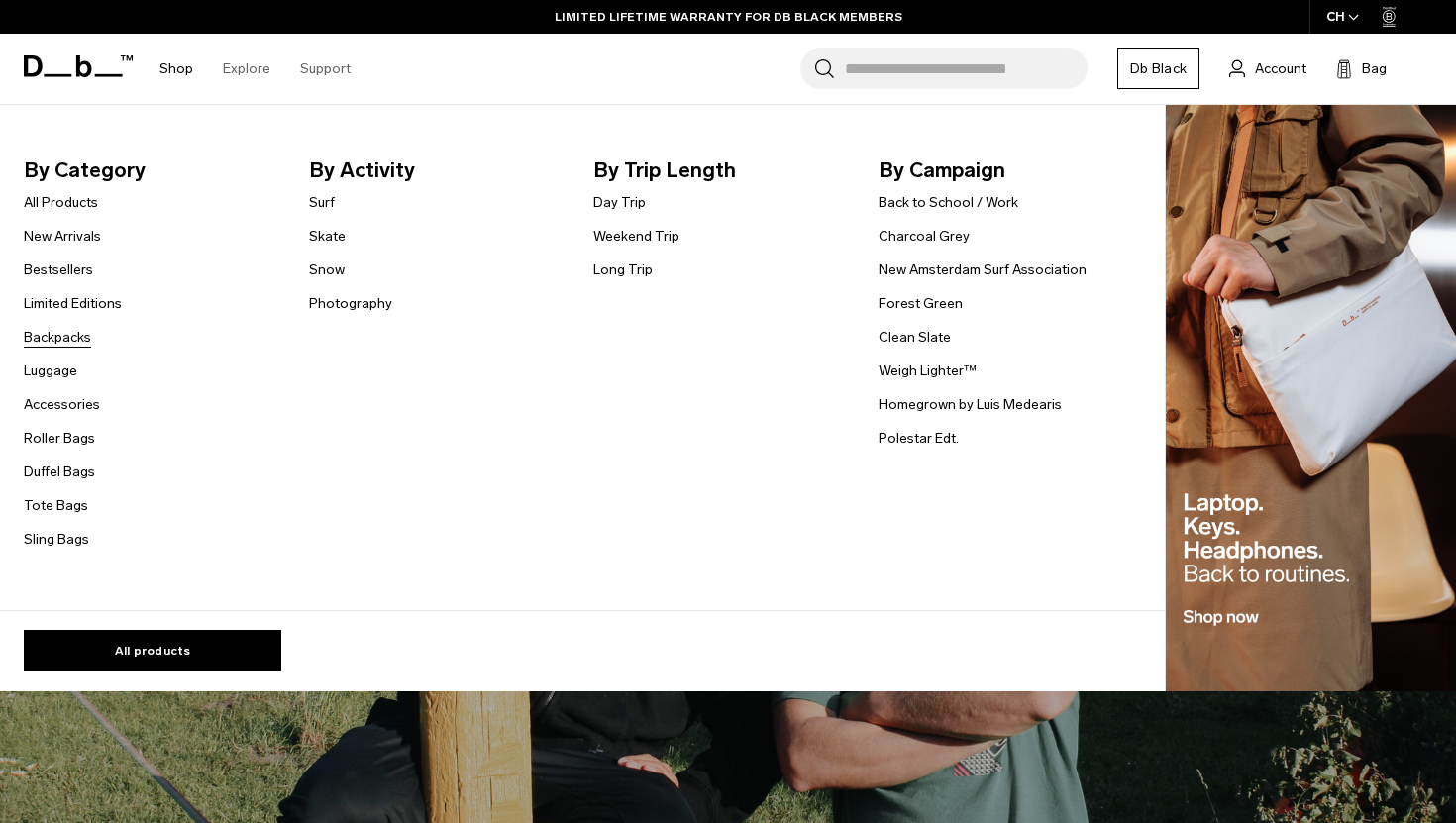 click on "Backpacks" at bounding box center (57, 337) 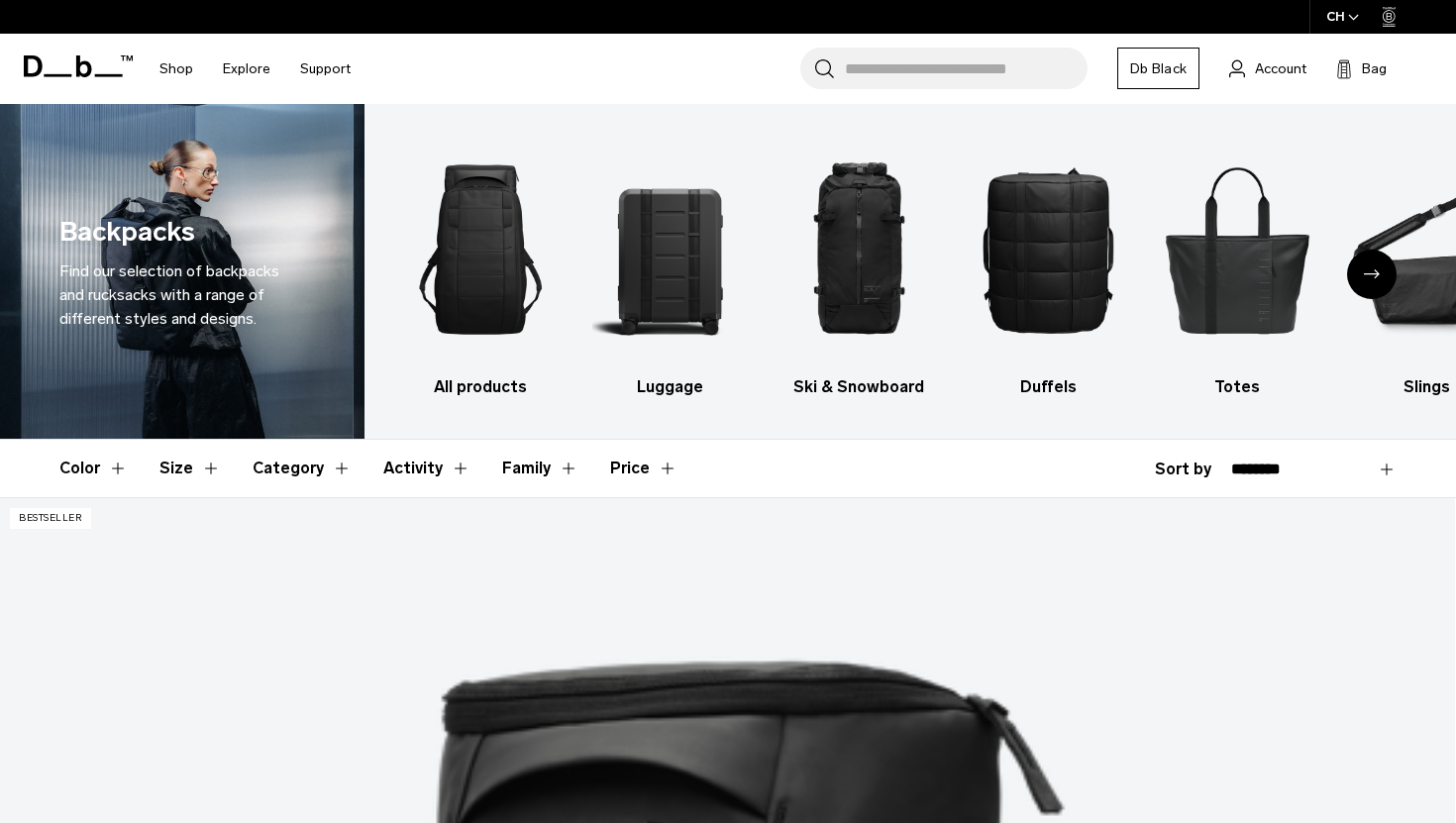 scroll, scrollTop: 0, scrollLeft: 0, axis: both 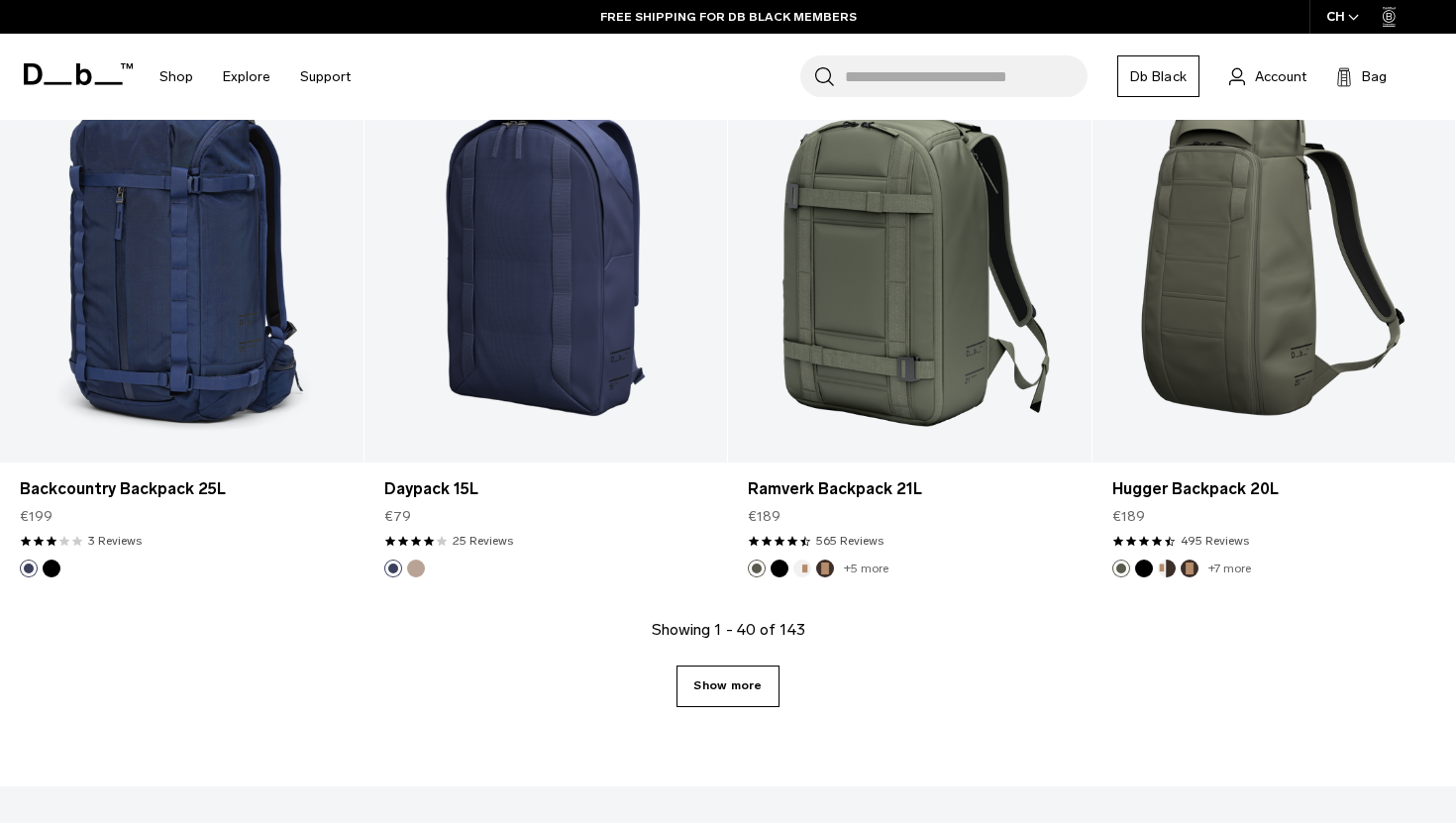 click on "Show more" at bounding box center [727, 686] 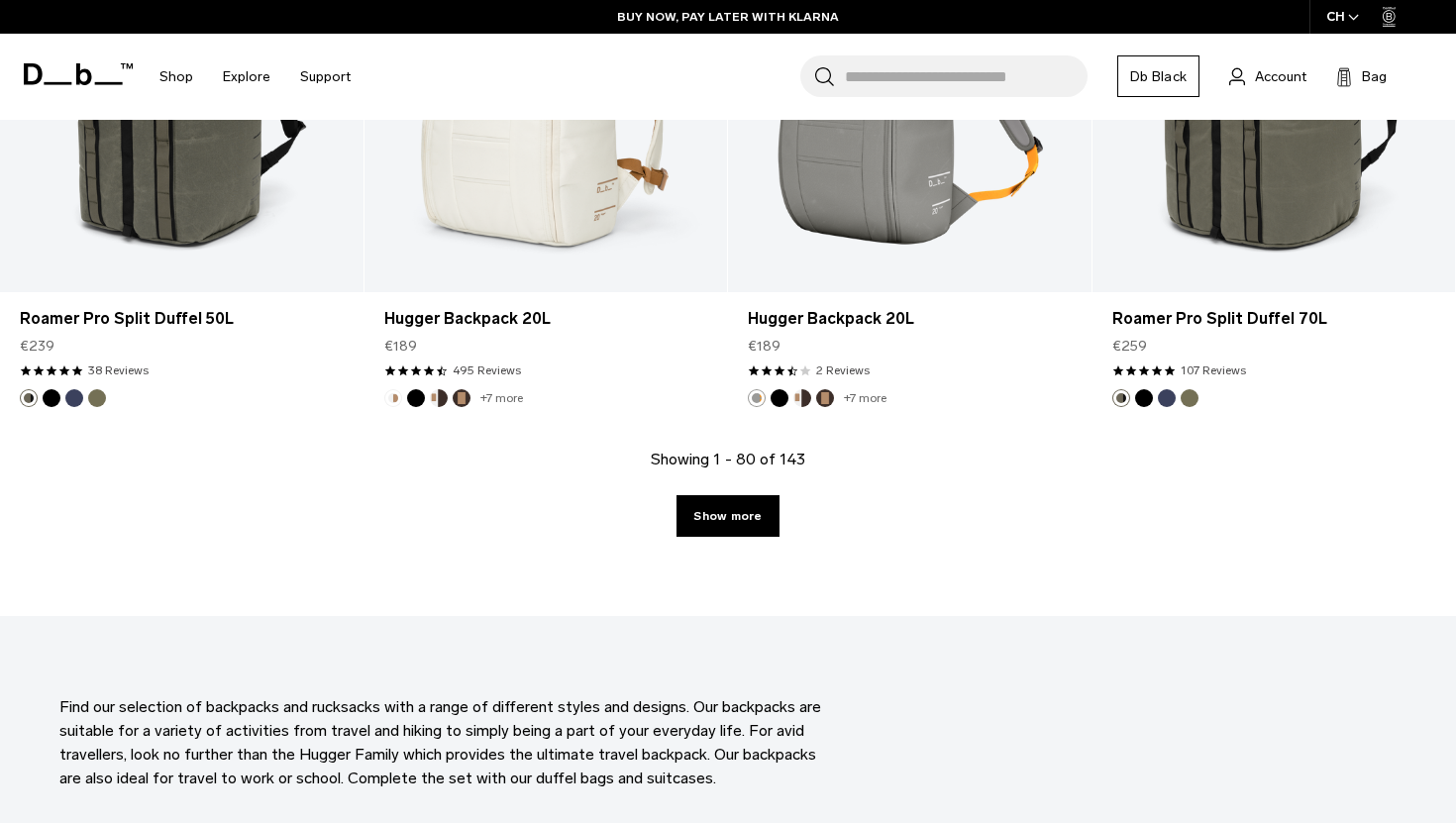 scroll, scrollTop: 11231, scrollLeft: 0, axis: vertical 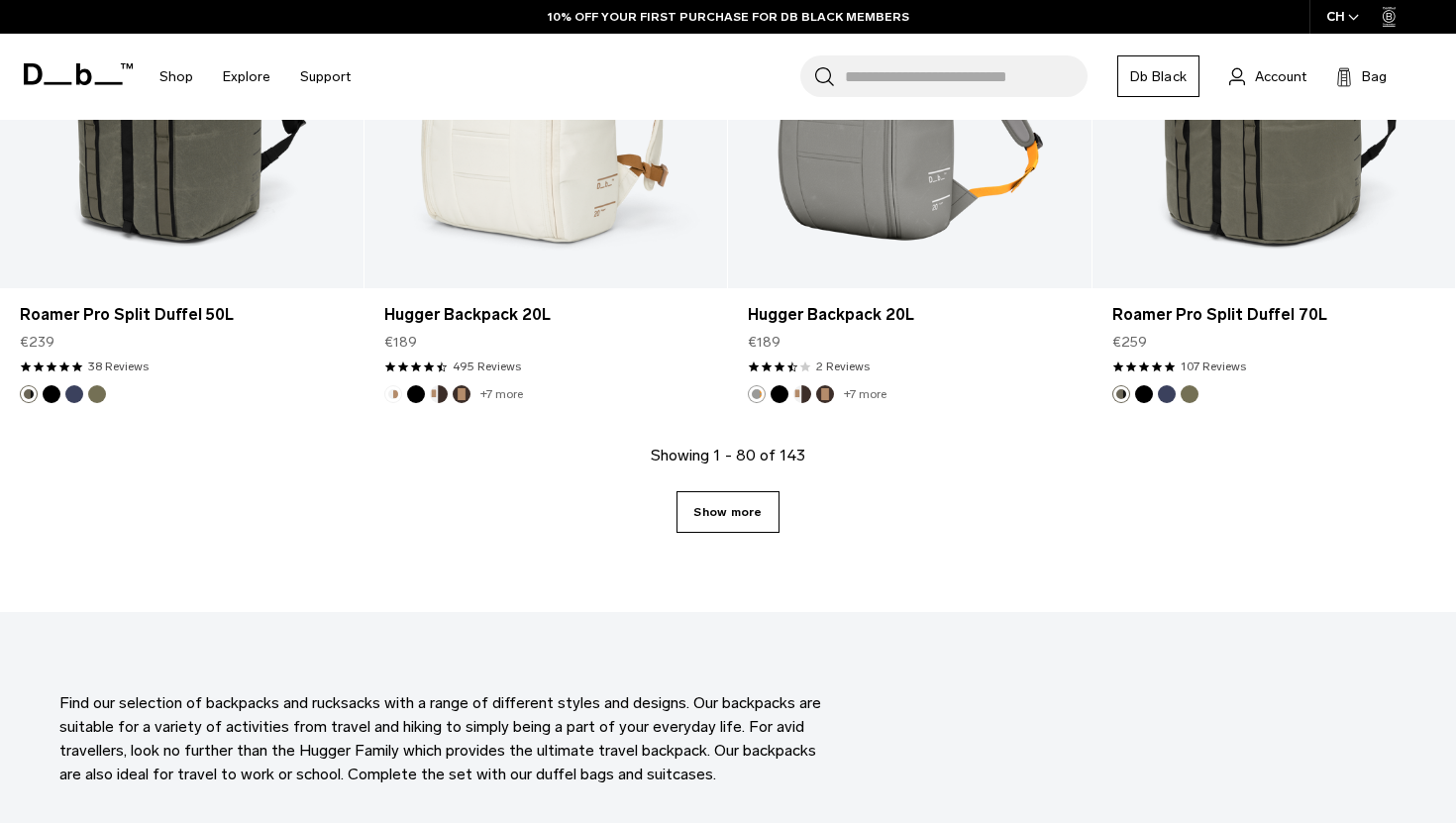 click on "Show more" at bounding box center (727, 512) 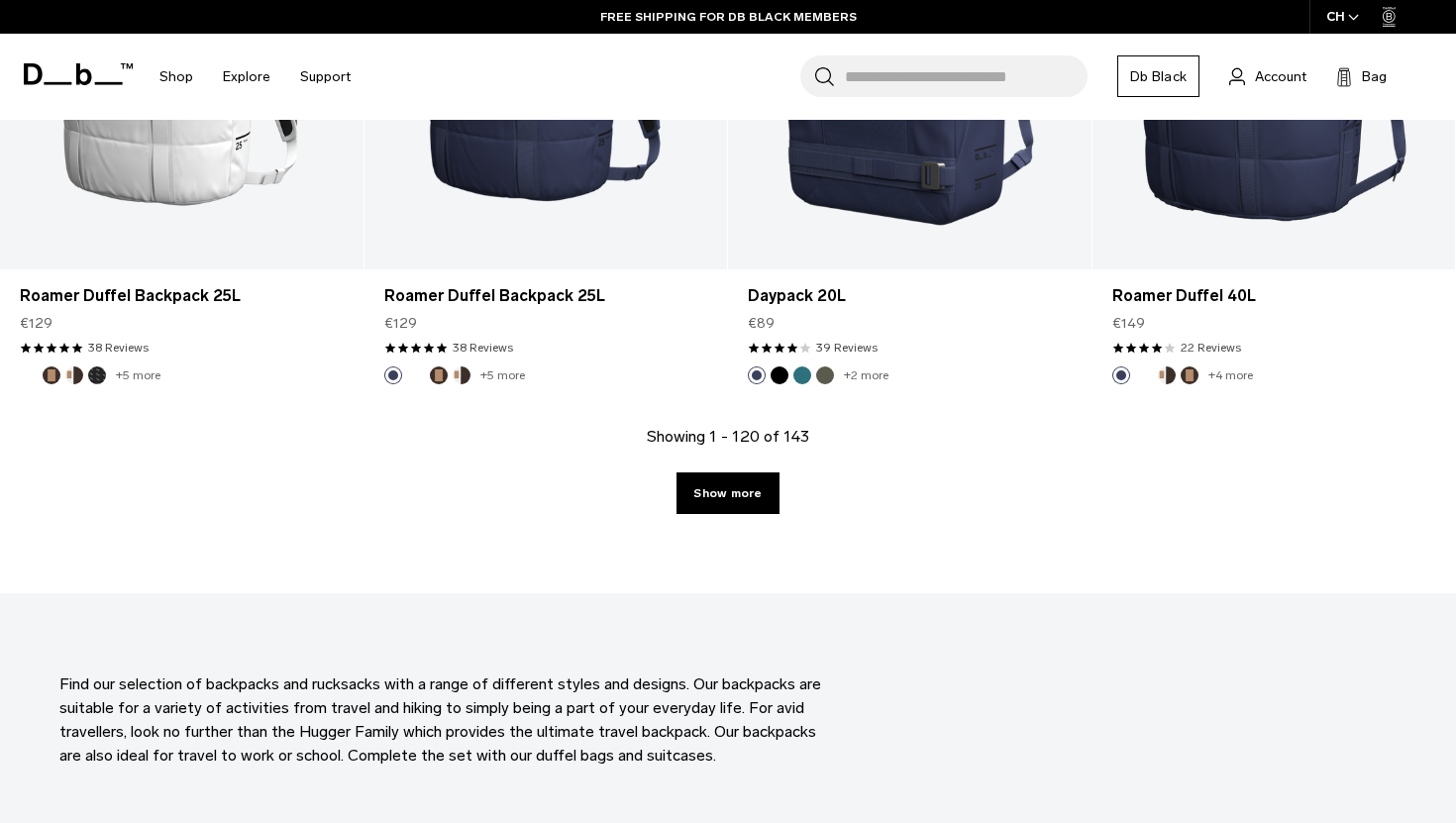 scroll, scrollTop: 16888, scrollLeft: 0, axis: vertical 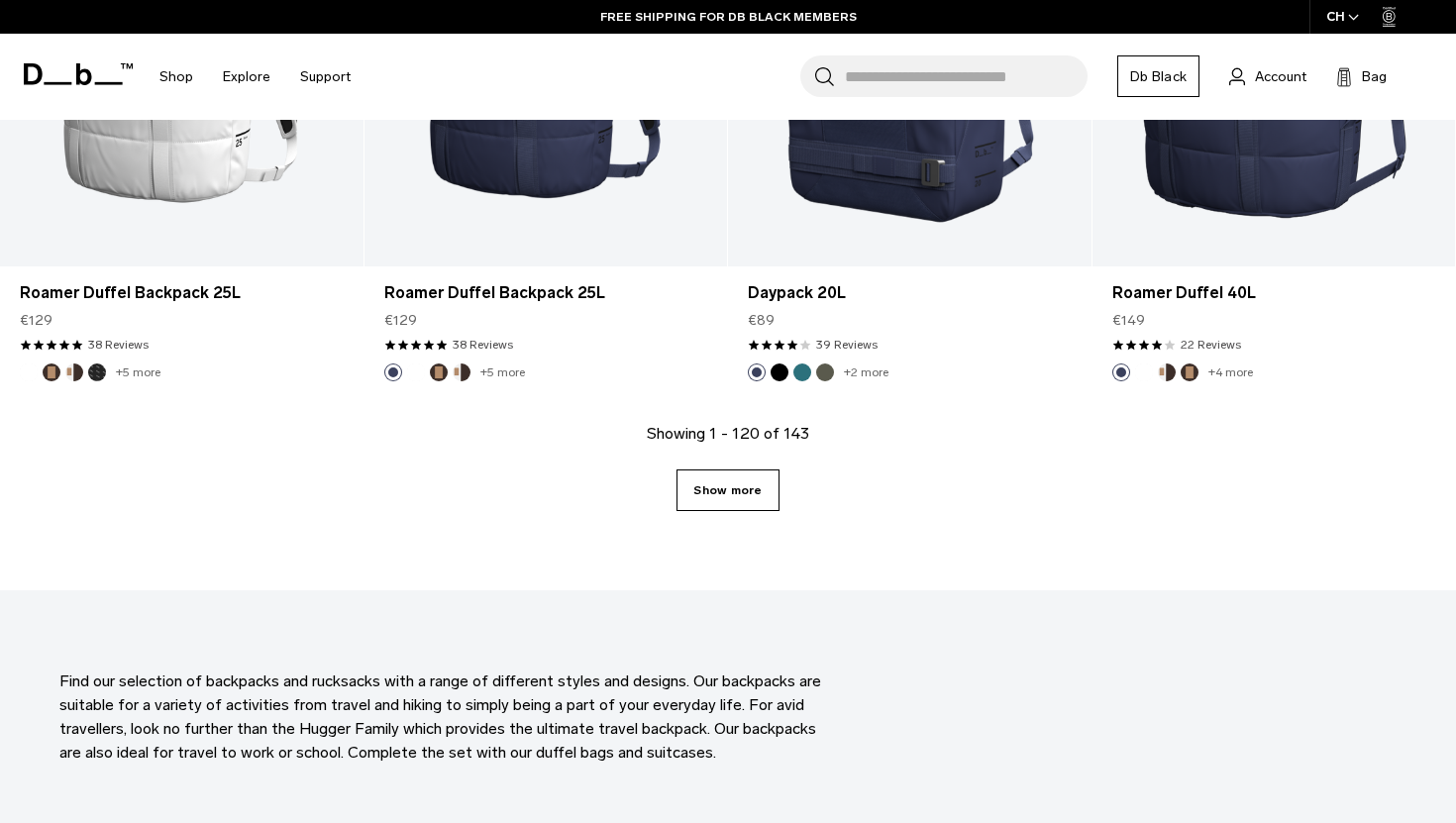 click on "Show more" at bounding box center [727, 490] 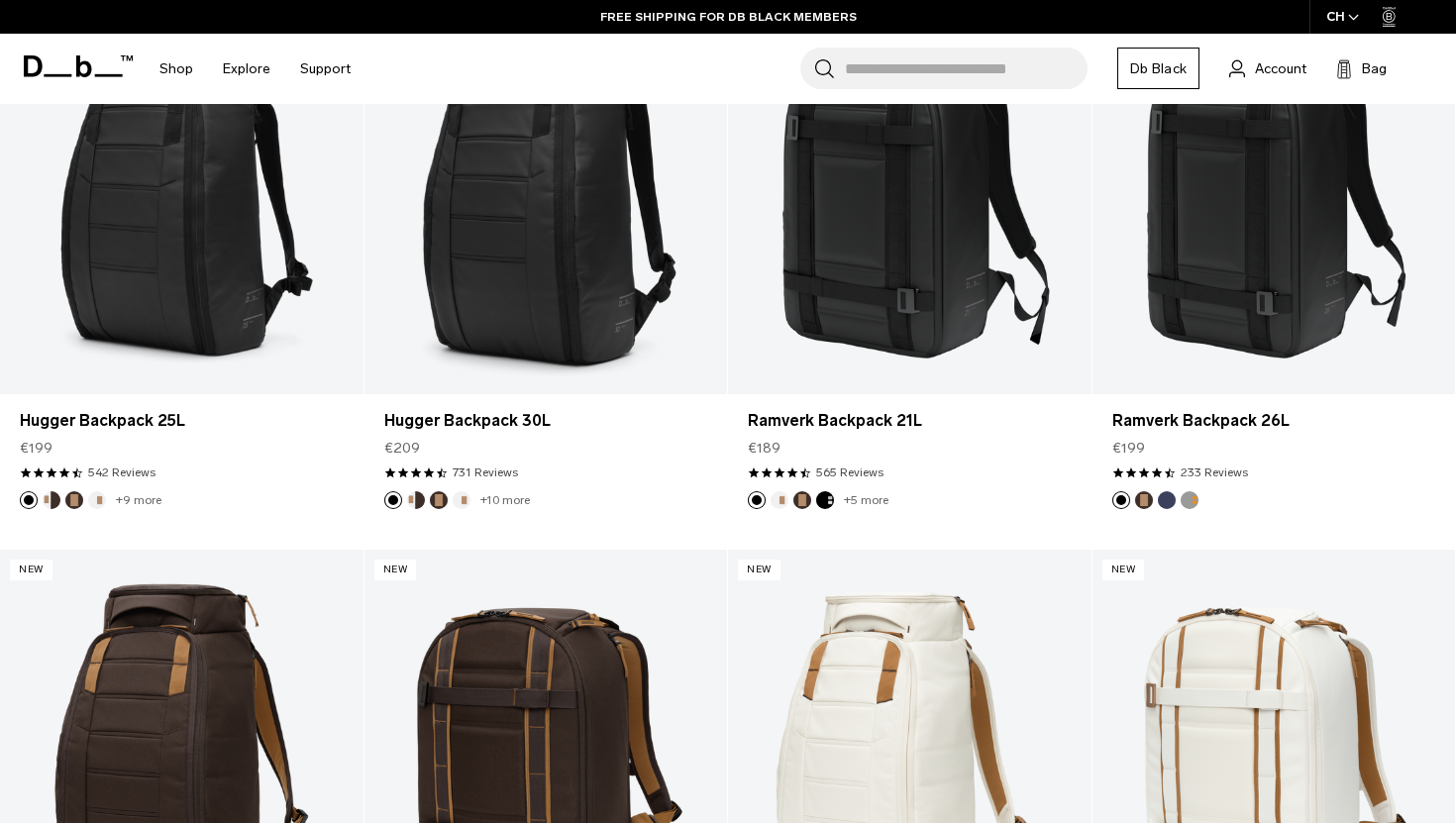 scroll, scrollTop: 0, scrollLeft: 0, axis: both 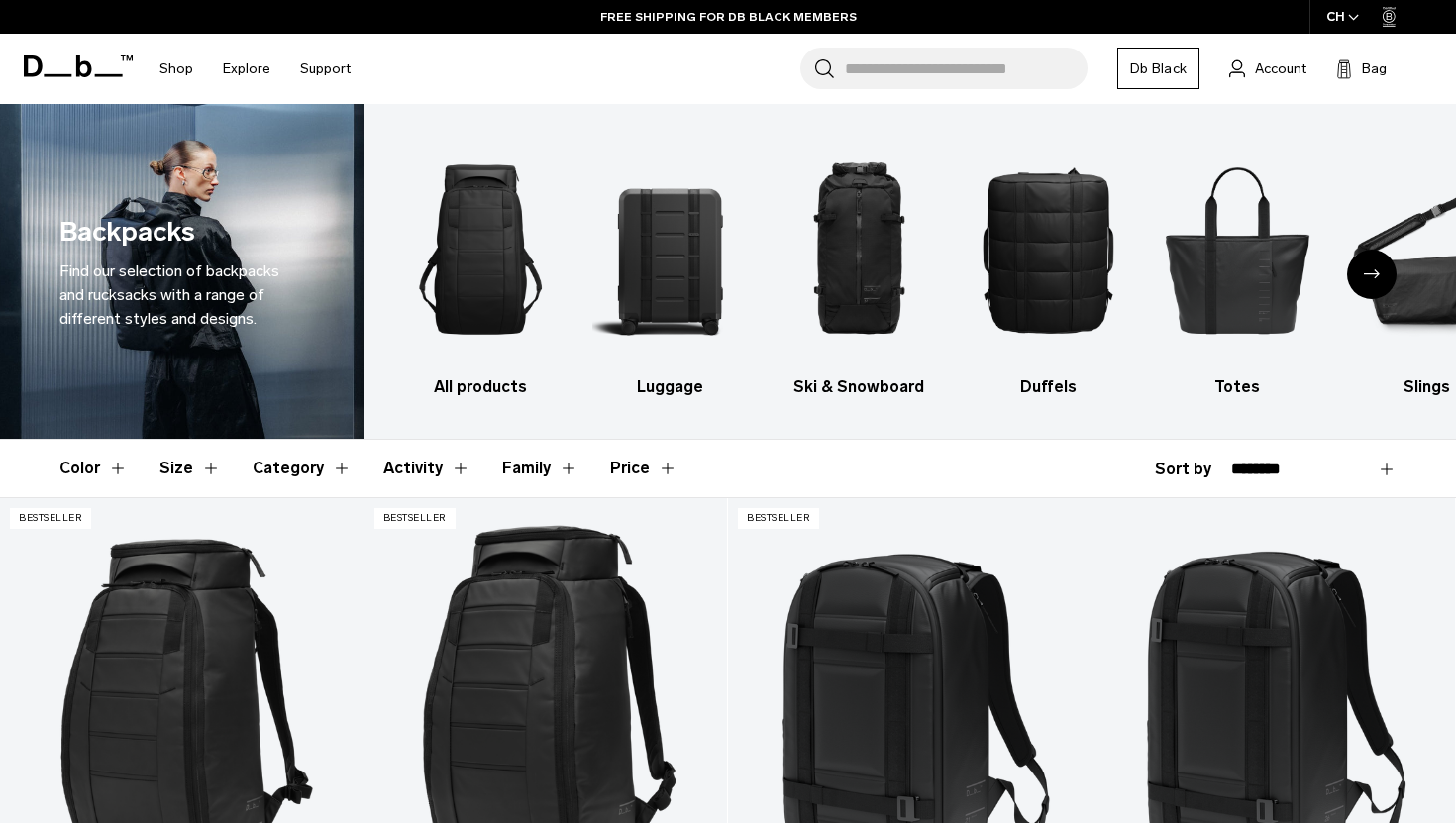 click at bounding box center [1372, 274] 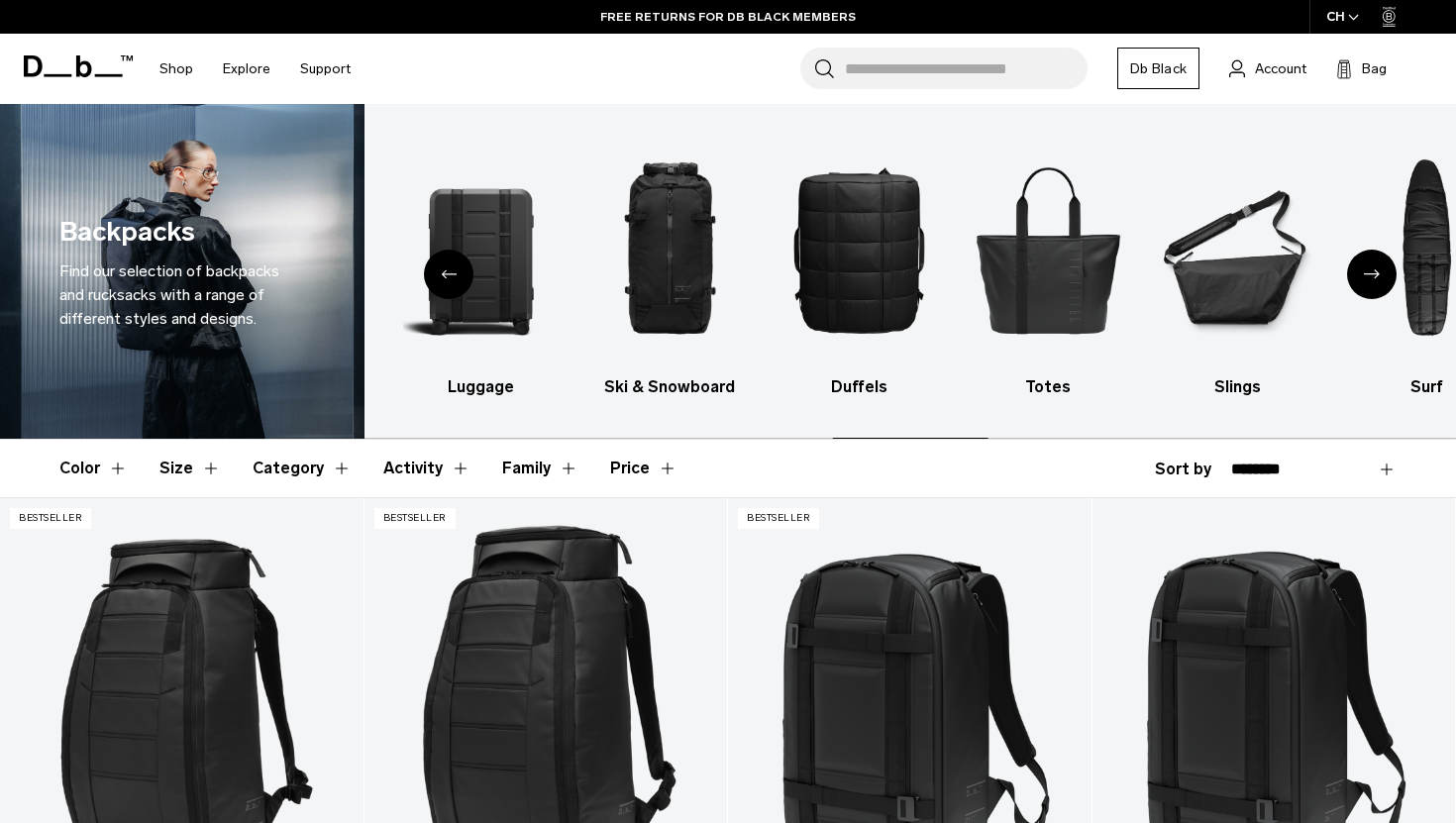 click at bounding box center (1372, 274) 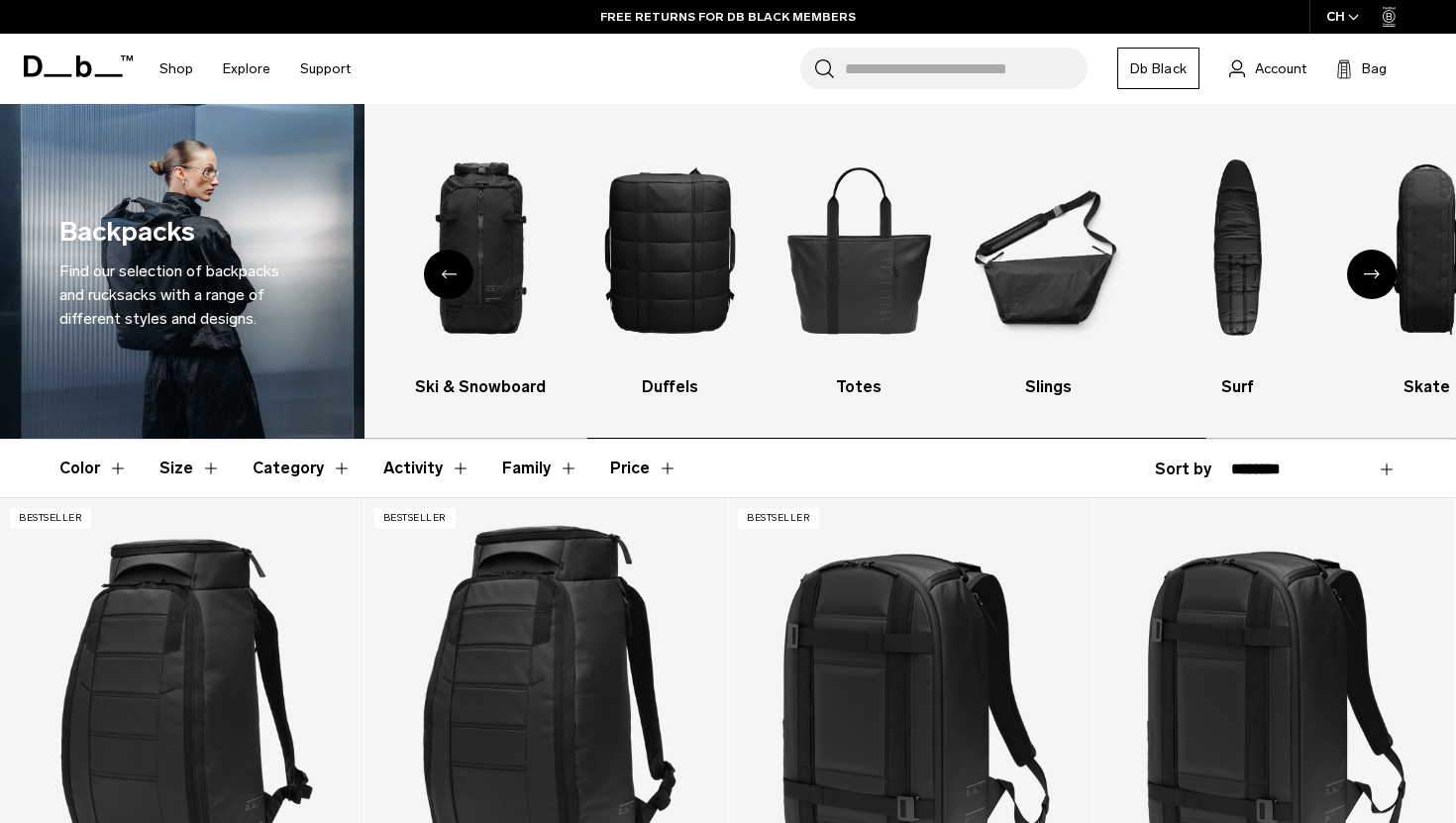 click at bounding box center [1372, 274] 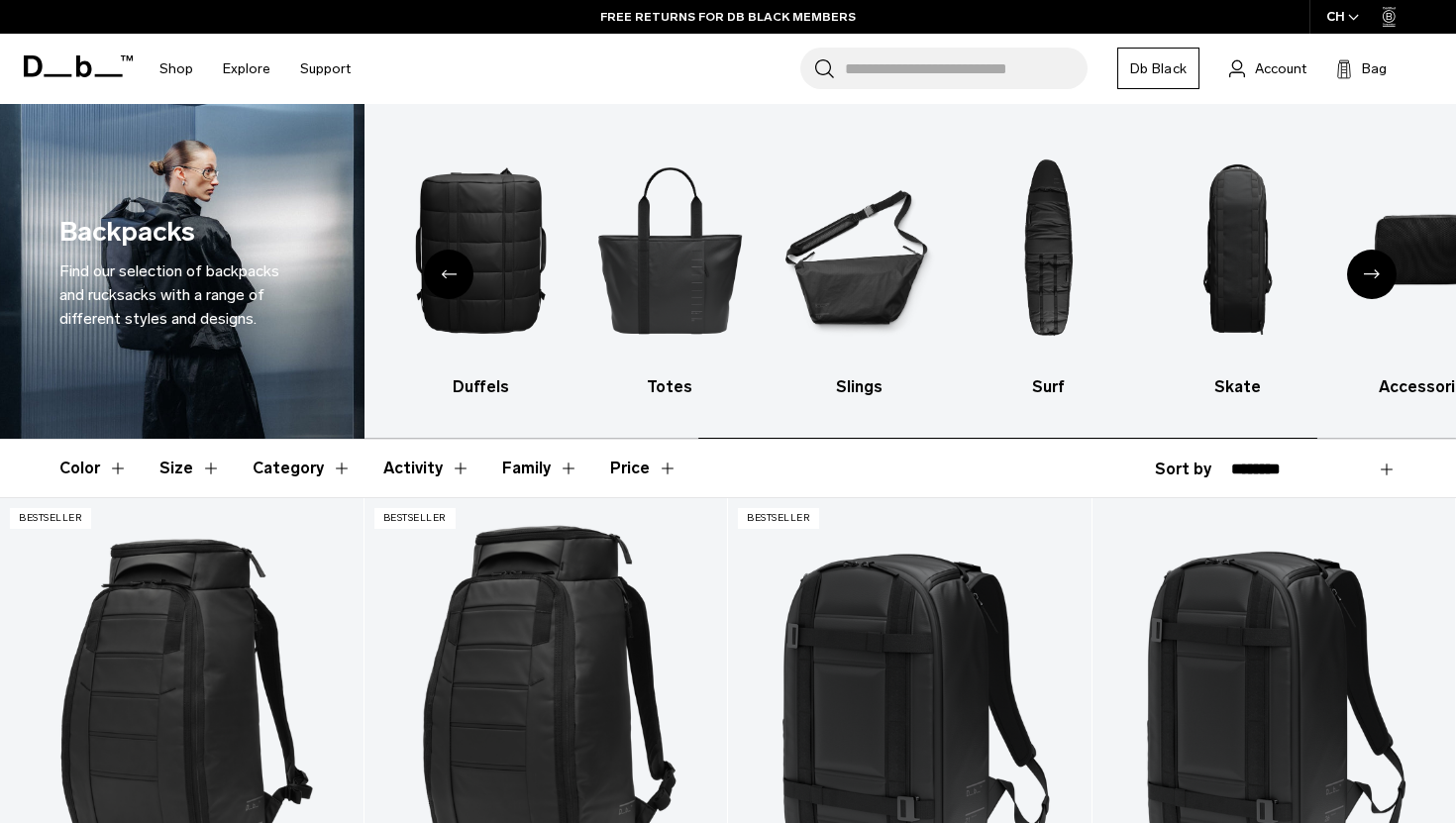 click at bounding box center [1372, 274] 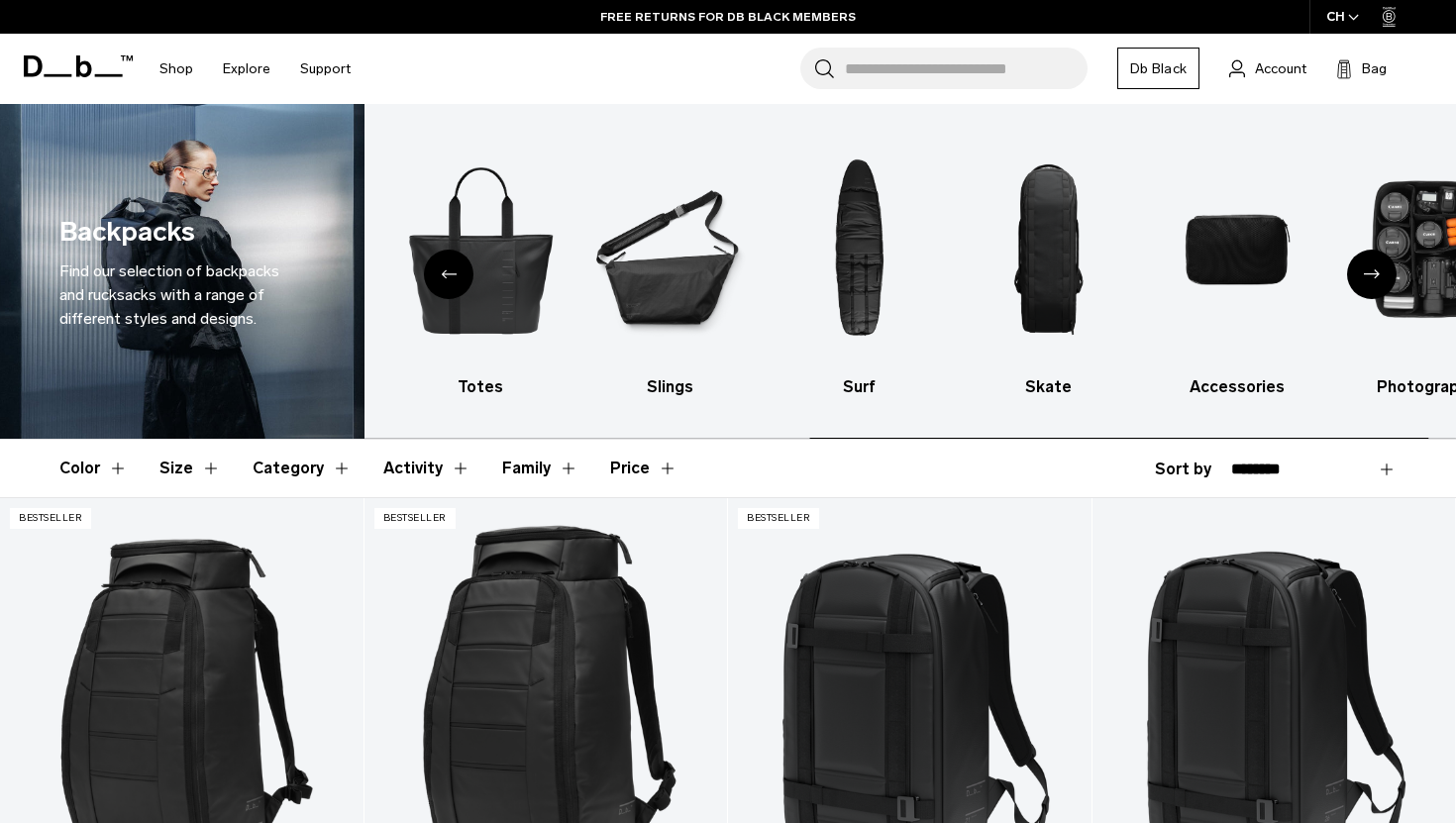 click at bounding box center [1372, 274] 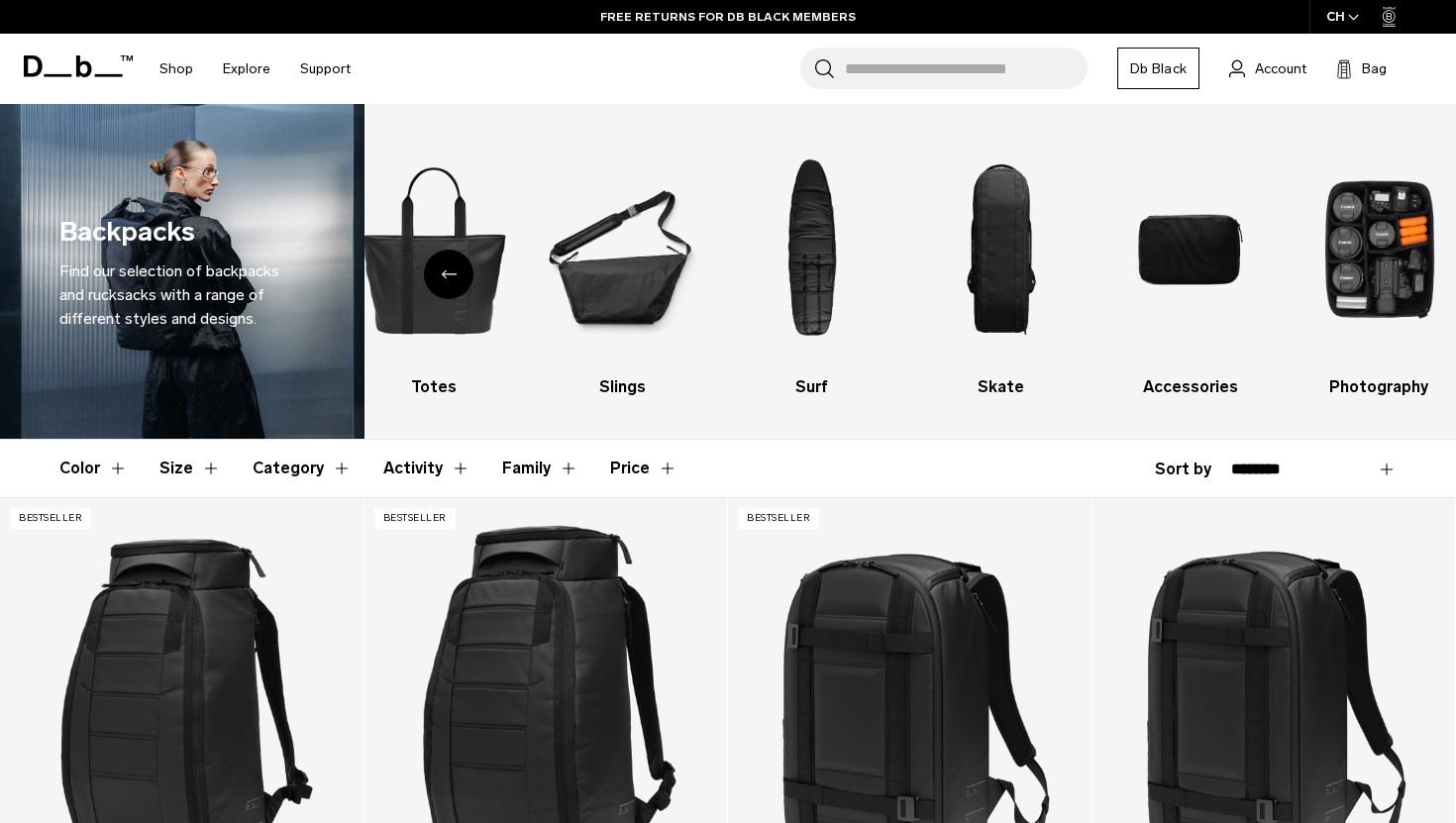click at bounding box center [449, 274] 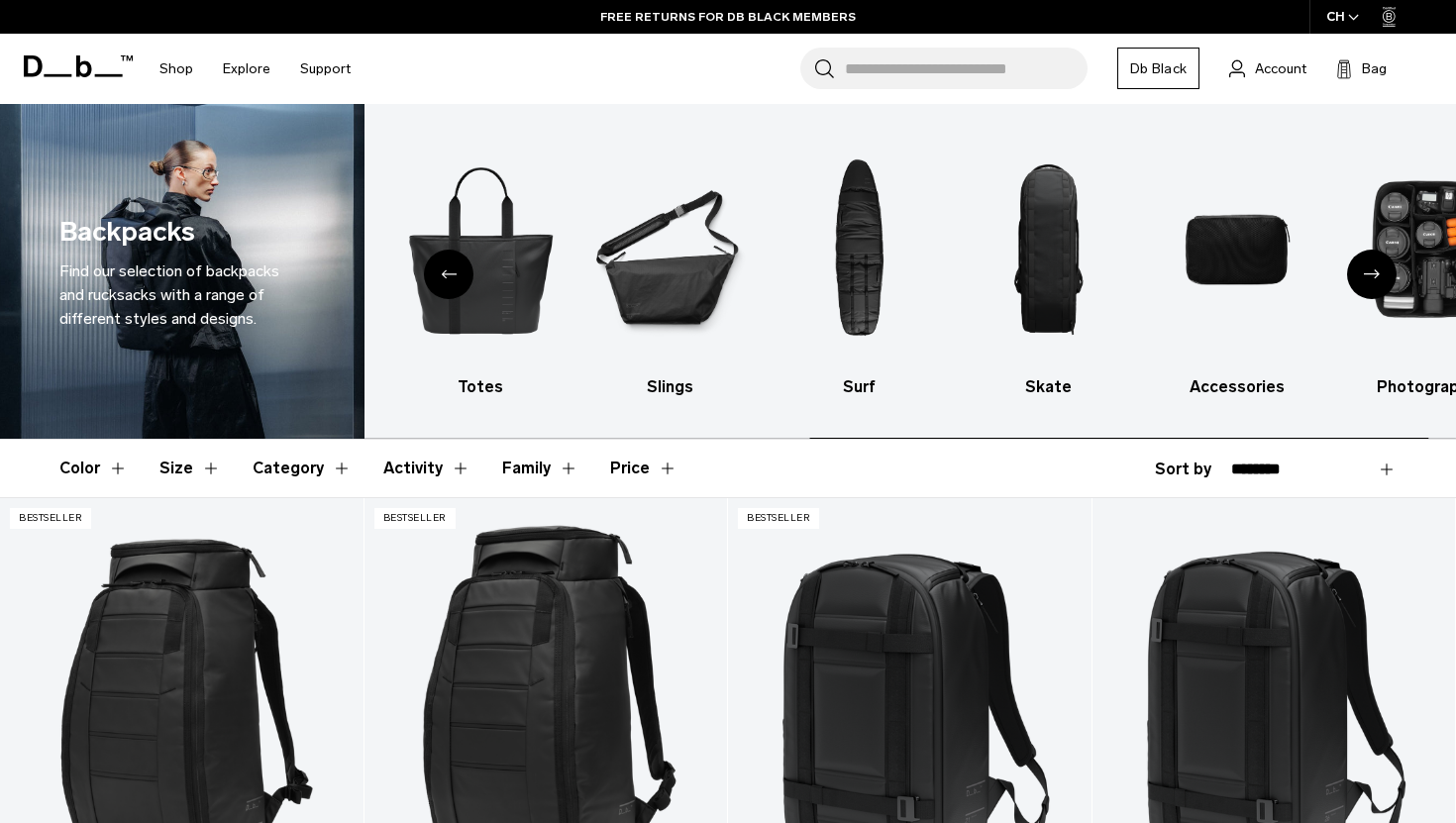 click at bounding box center [449, 274] 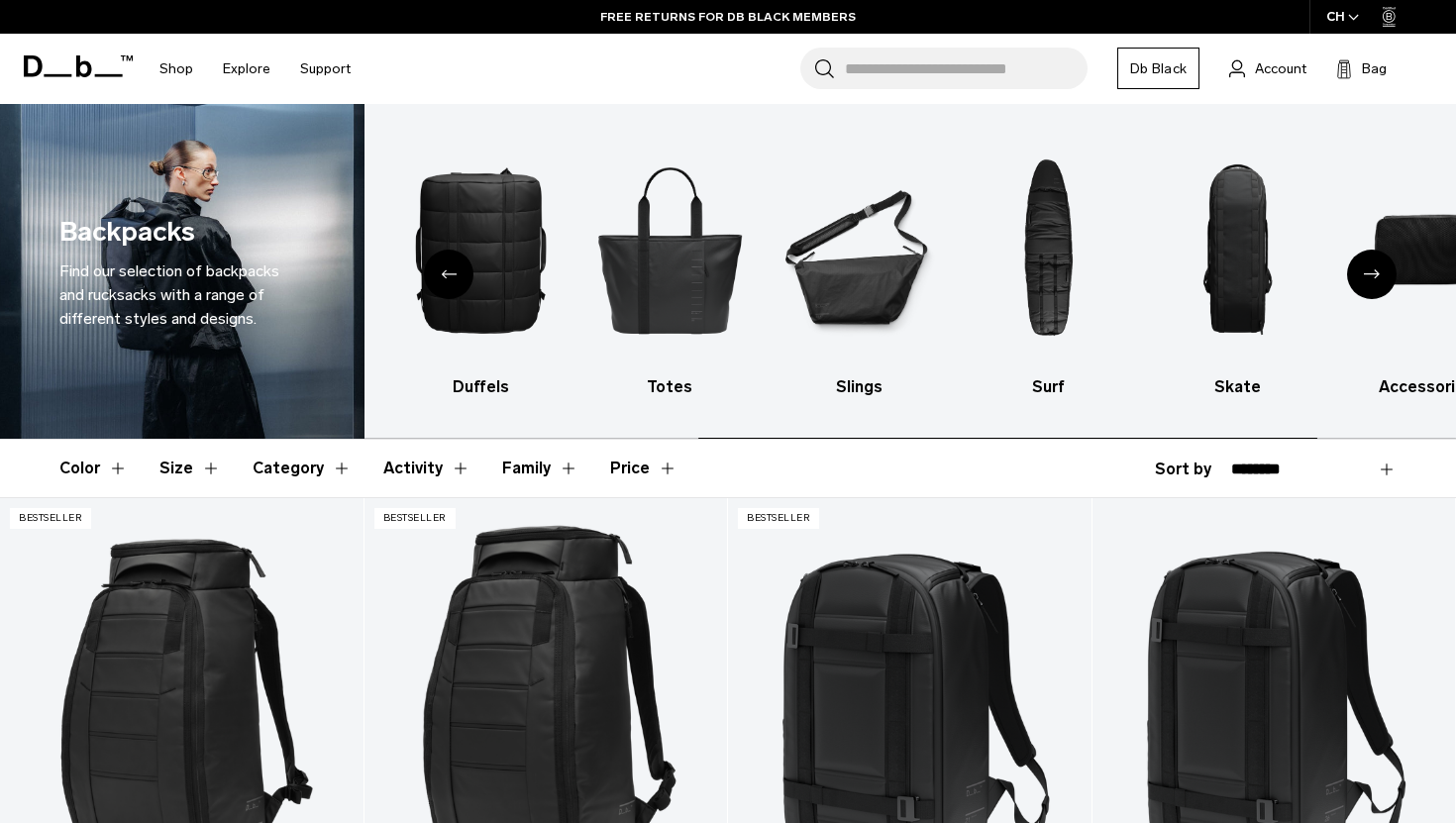 click at bounding box center [449, 274] 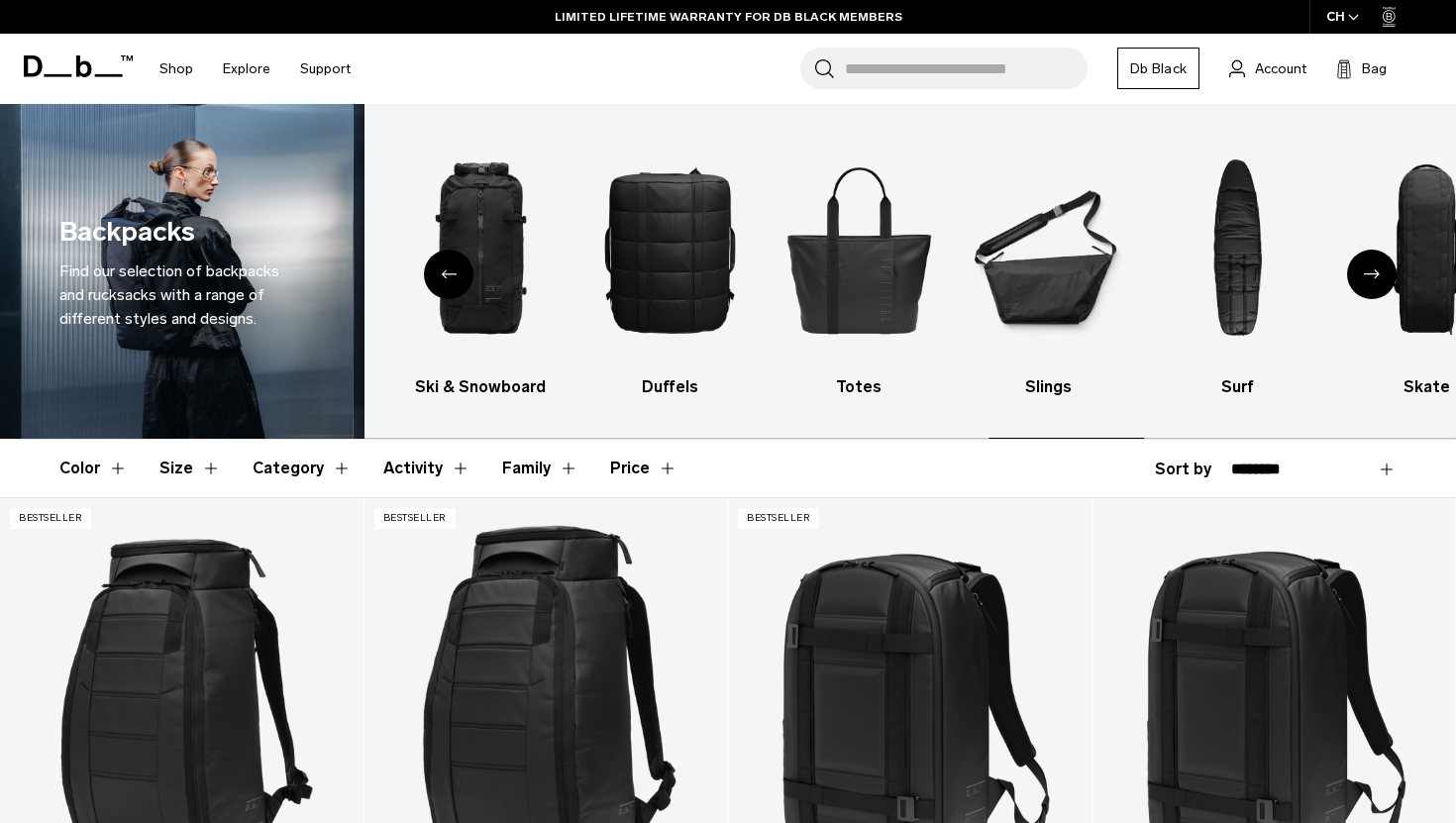 click at bounding box center (449, 274) 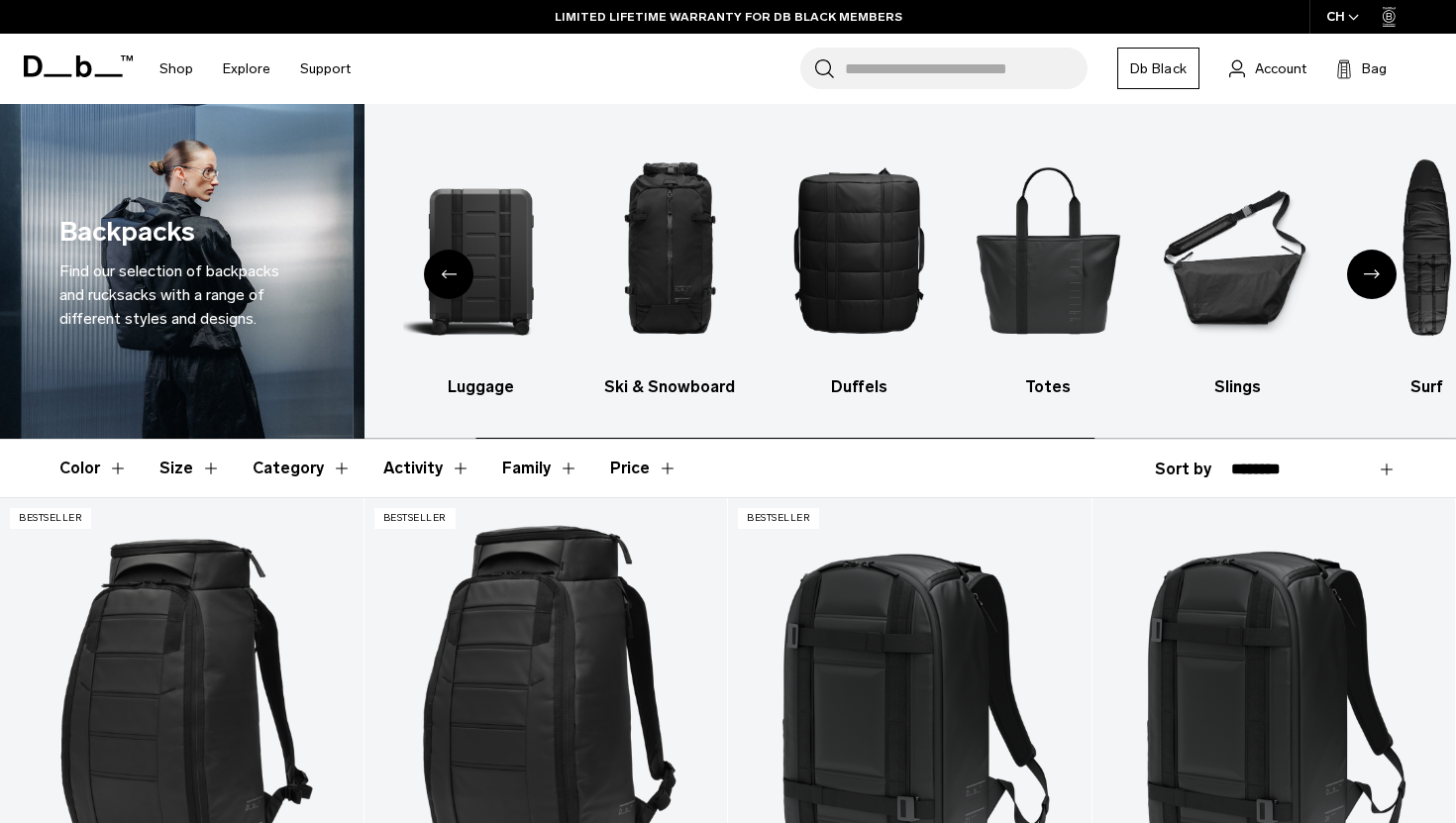 click at bounding box center (449, 274) 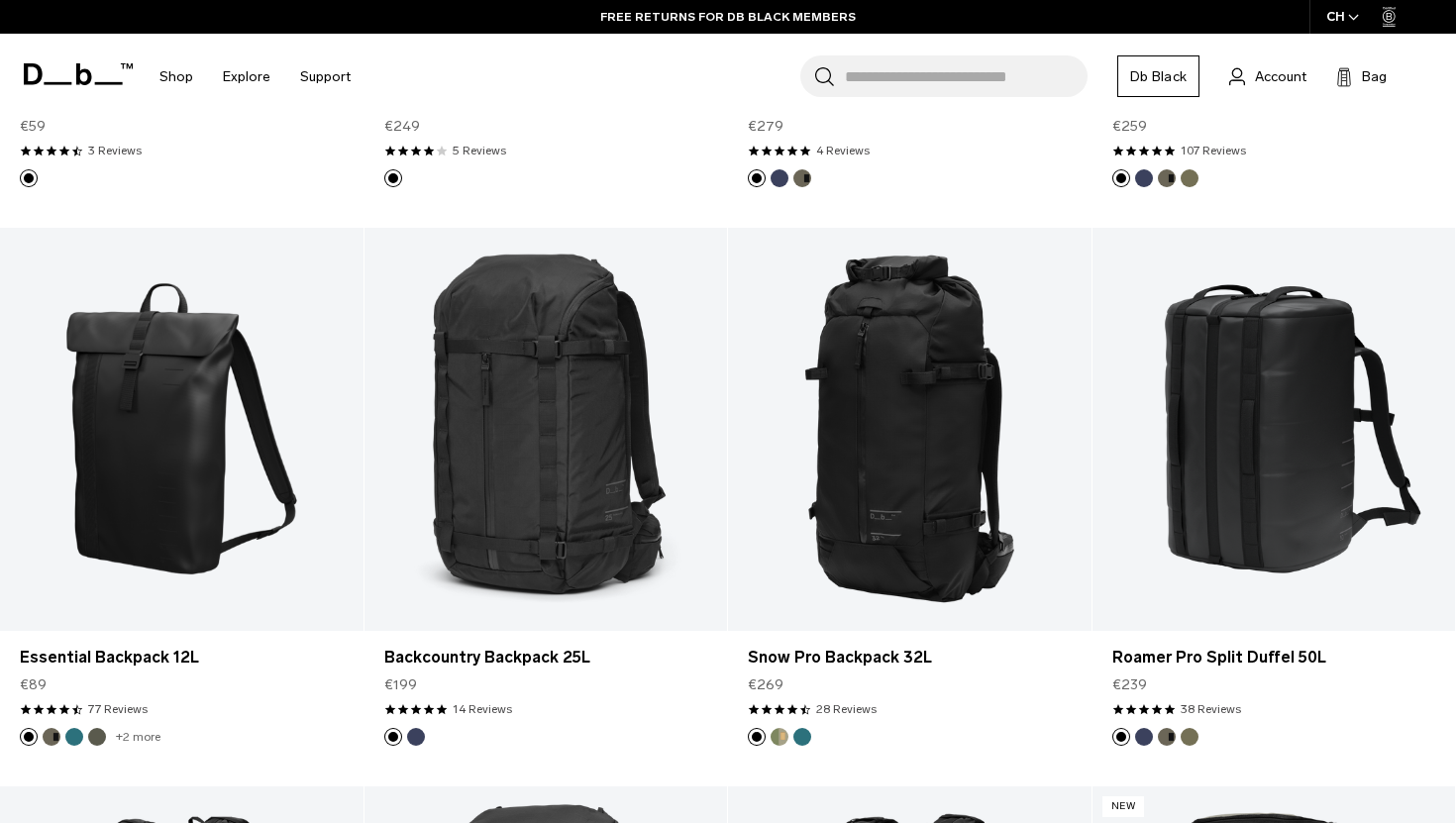 scroll, scrollTop: 8661, scrollLeft: 0, axis: vertical 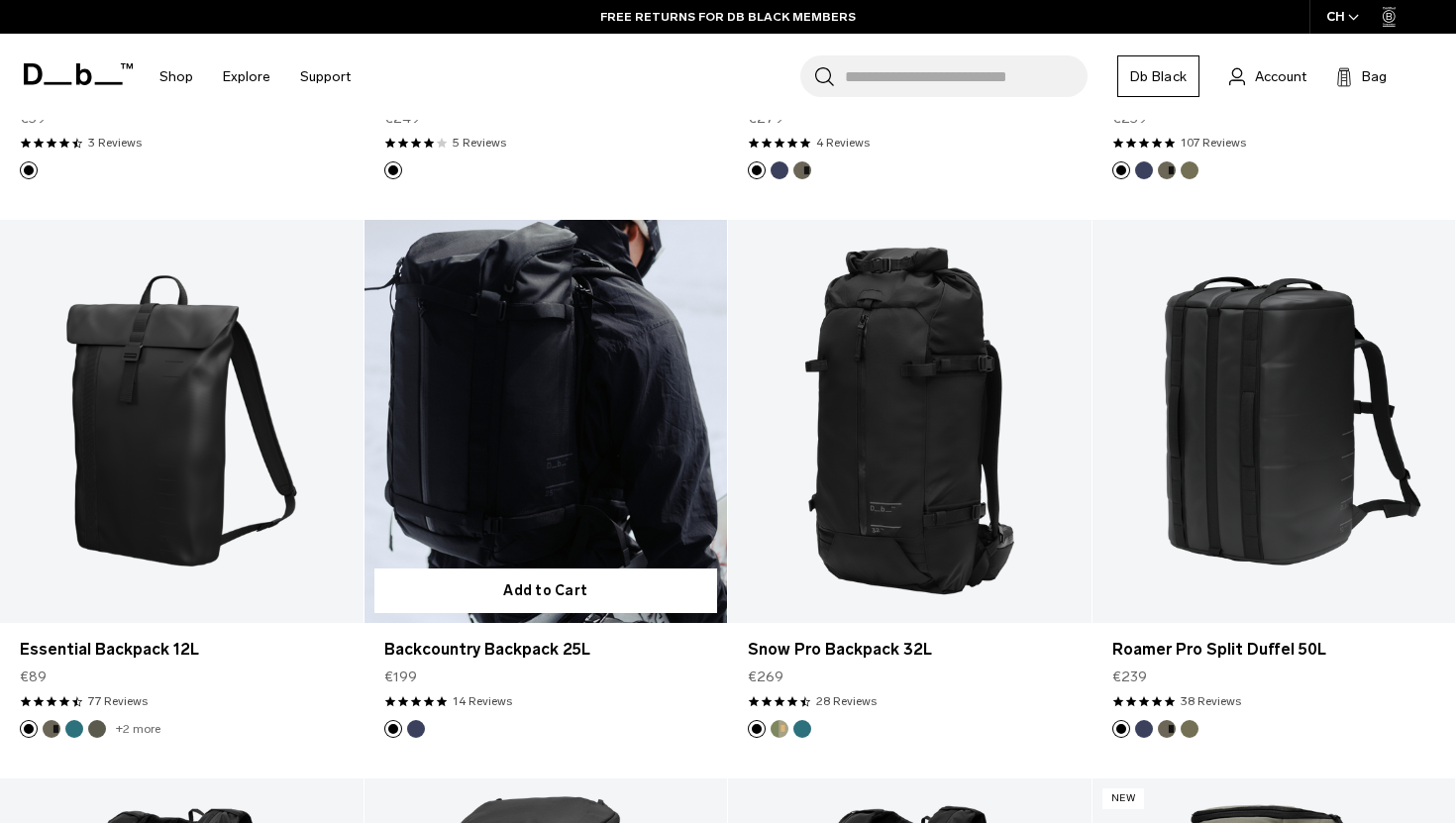 click at bounding box center [546, 421] 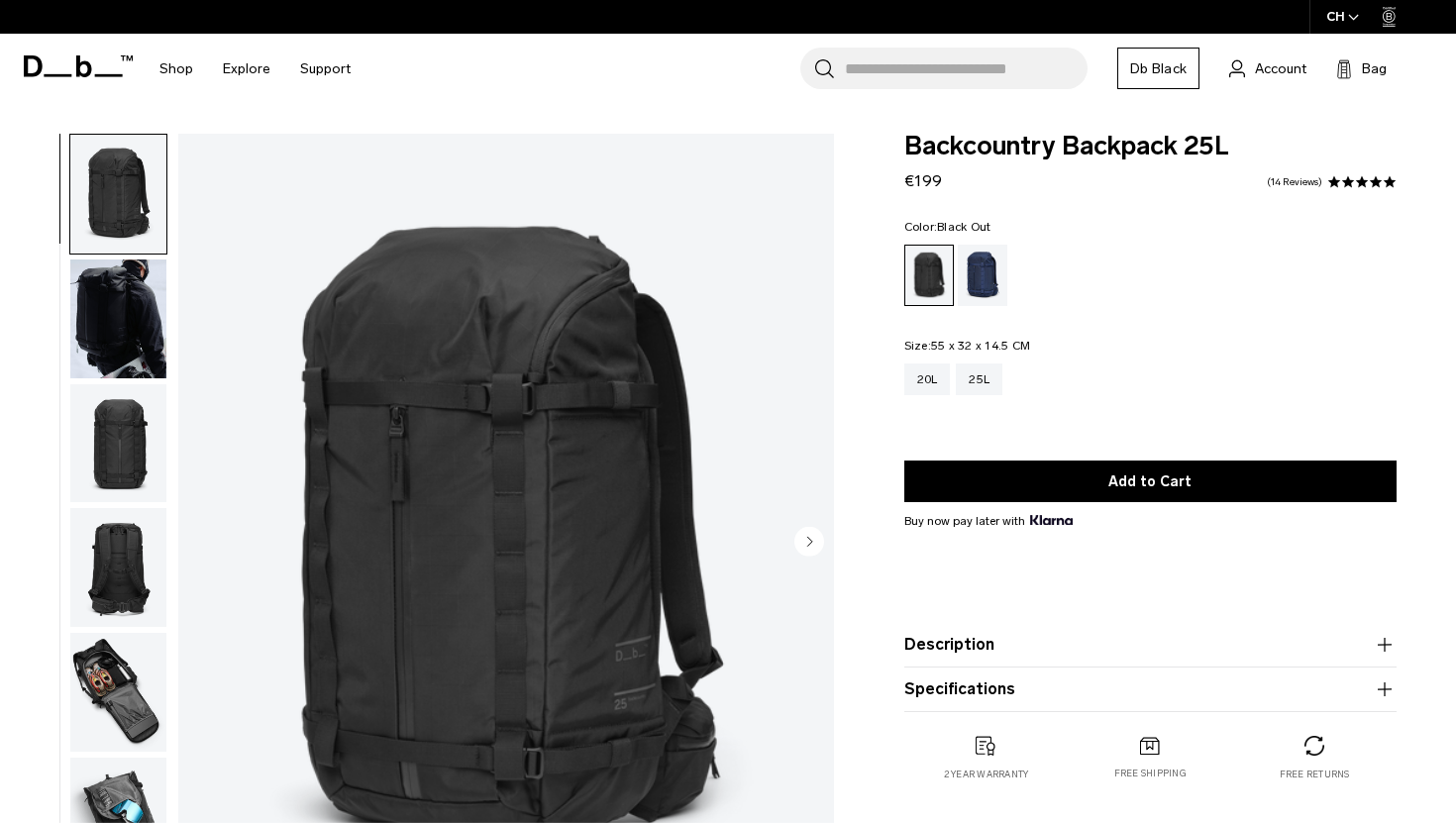 scroll, scrollTop: 0, scrollLeft: 0, axis: both 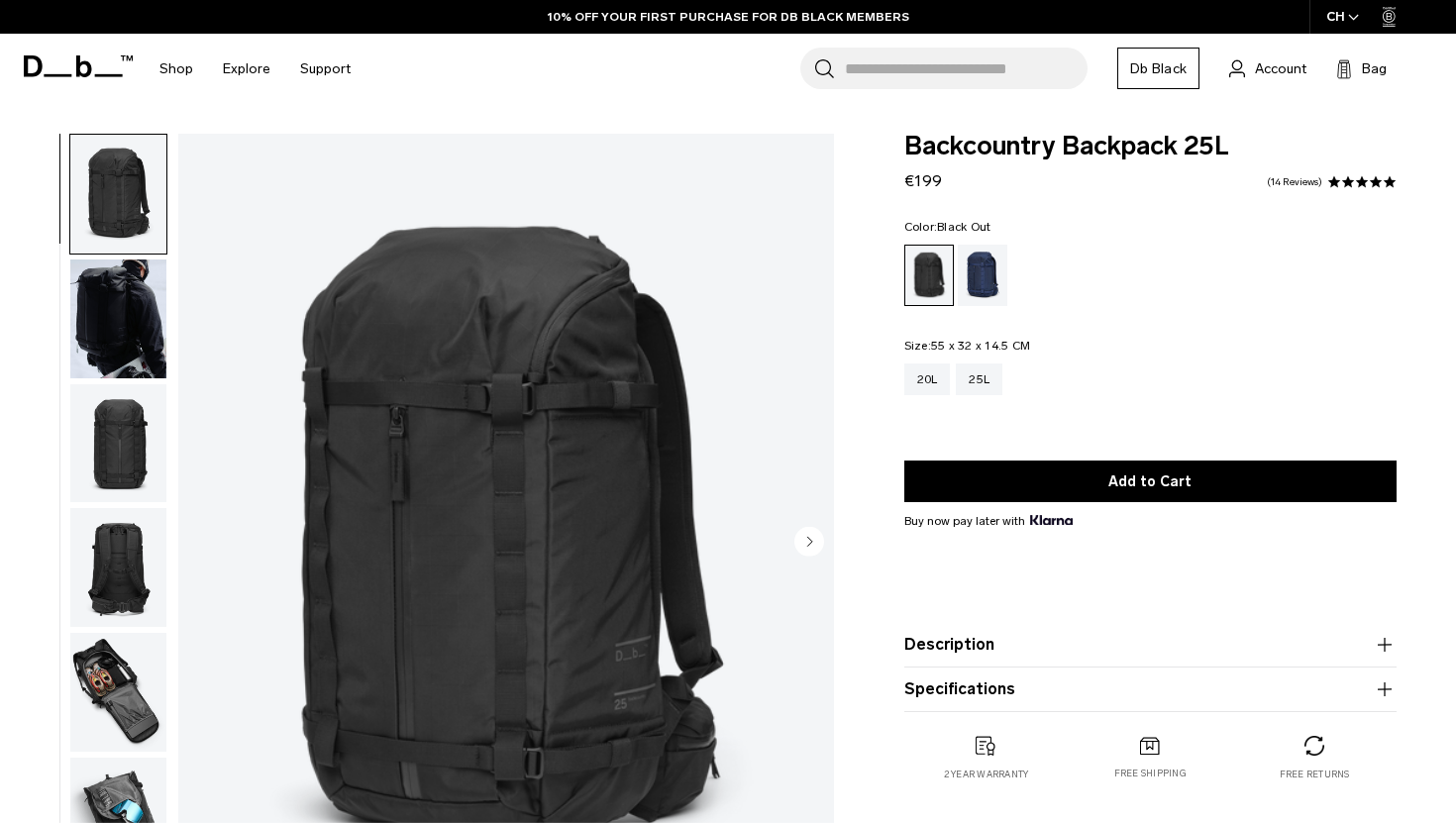click 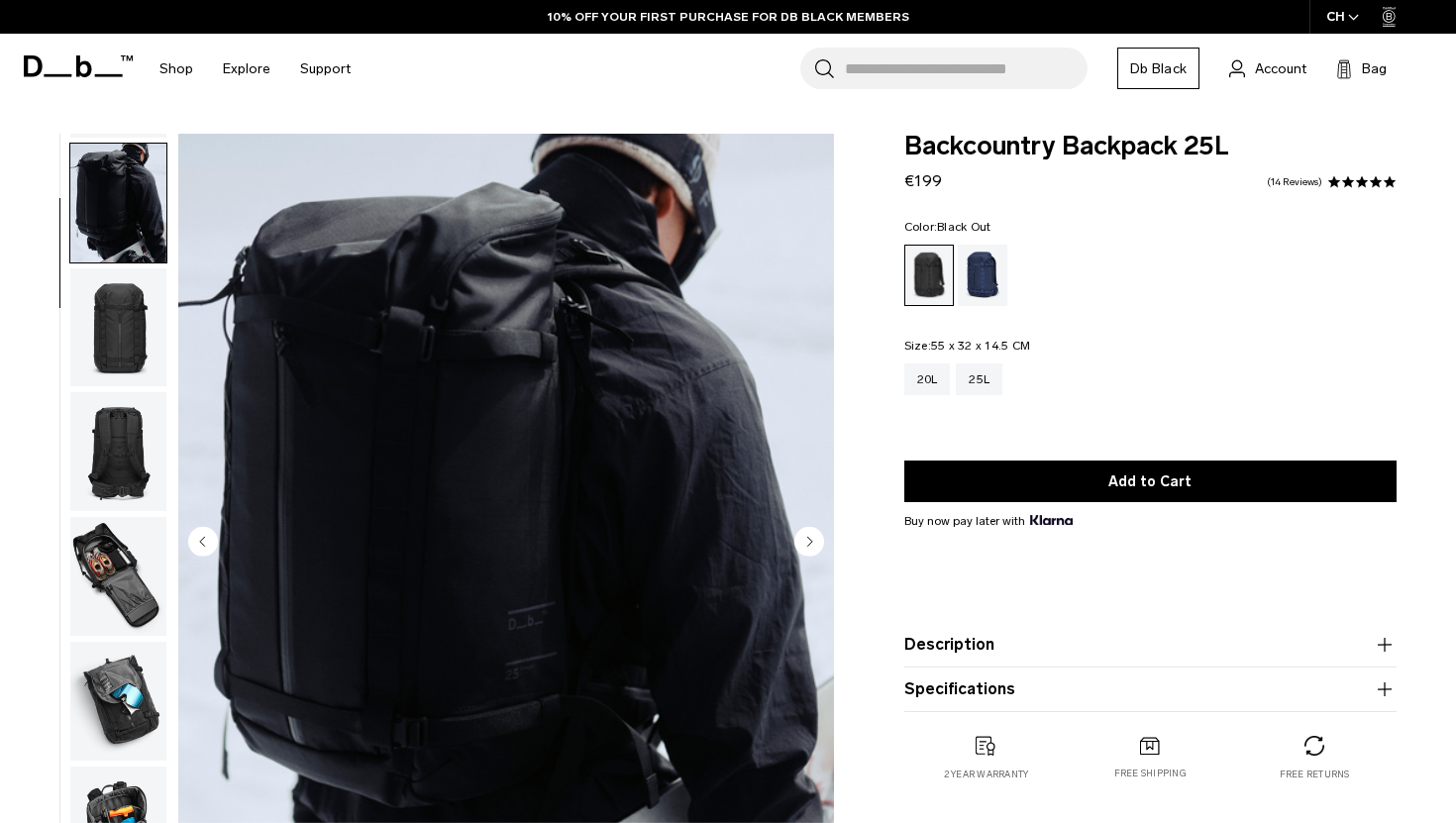 scroll, scrollTop: 125, scrollLeft: 0, axis: vertical 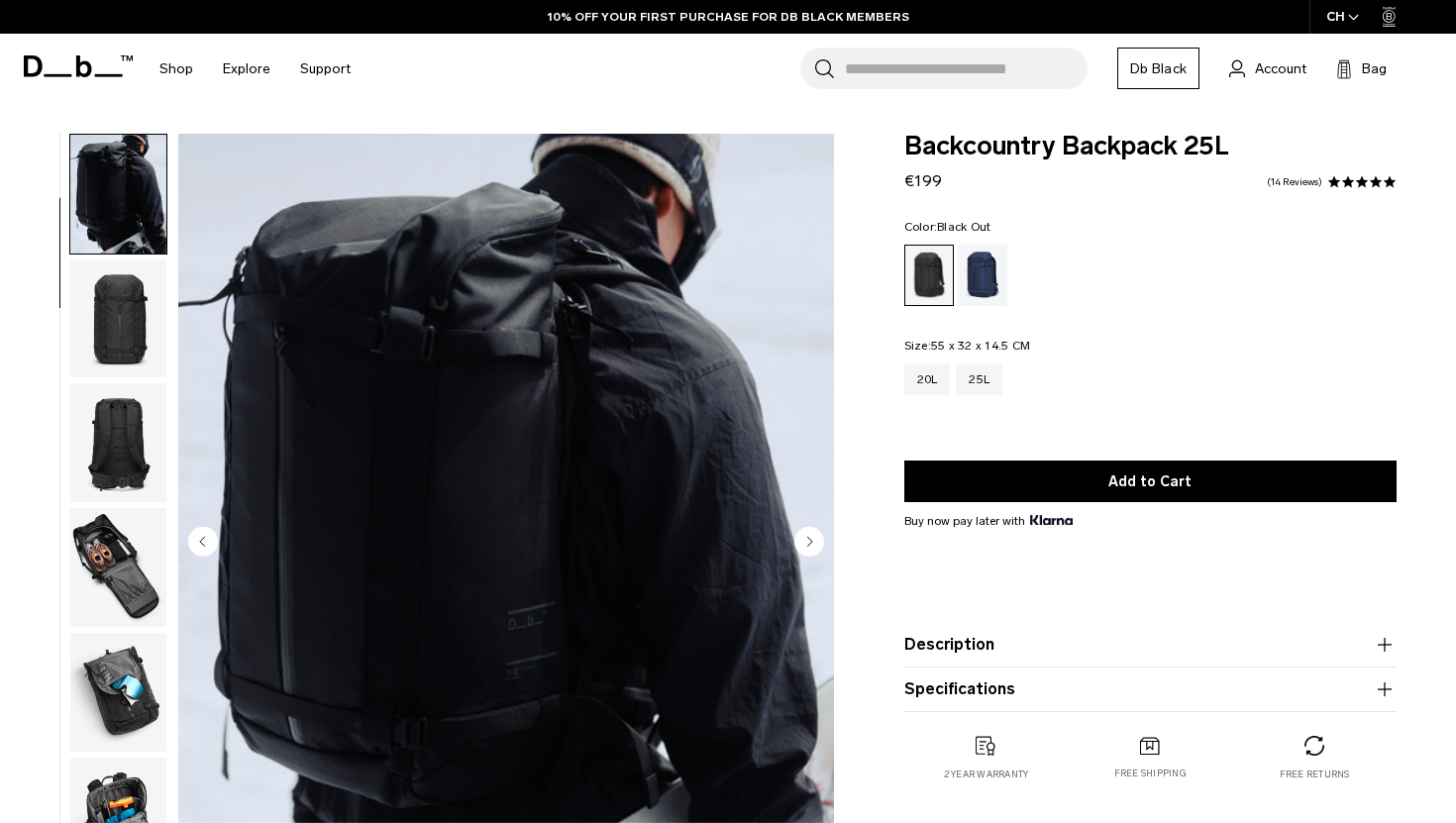 click 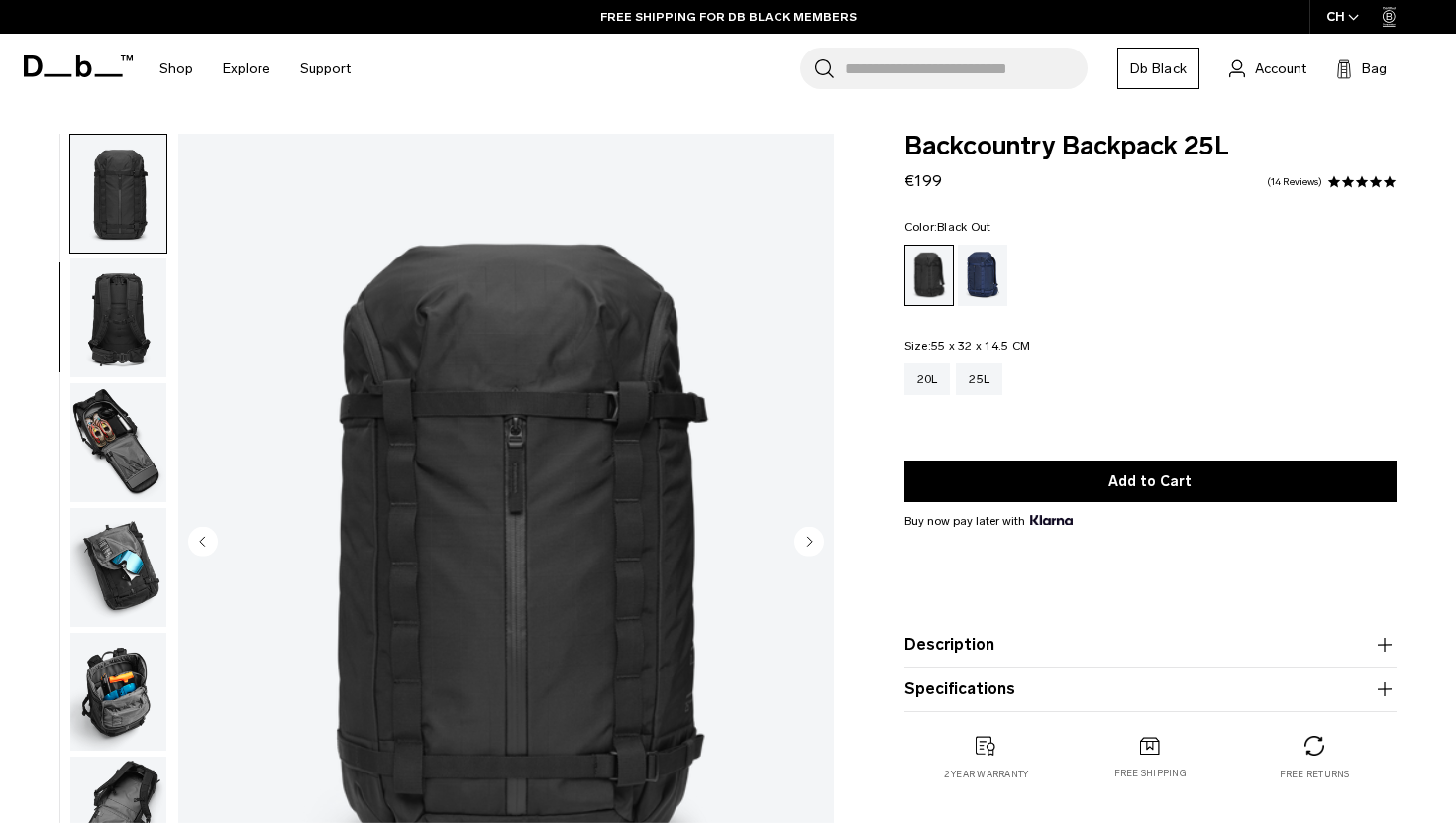 click 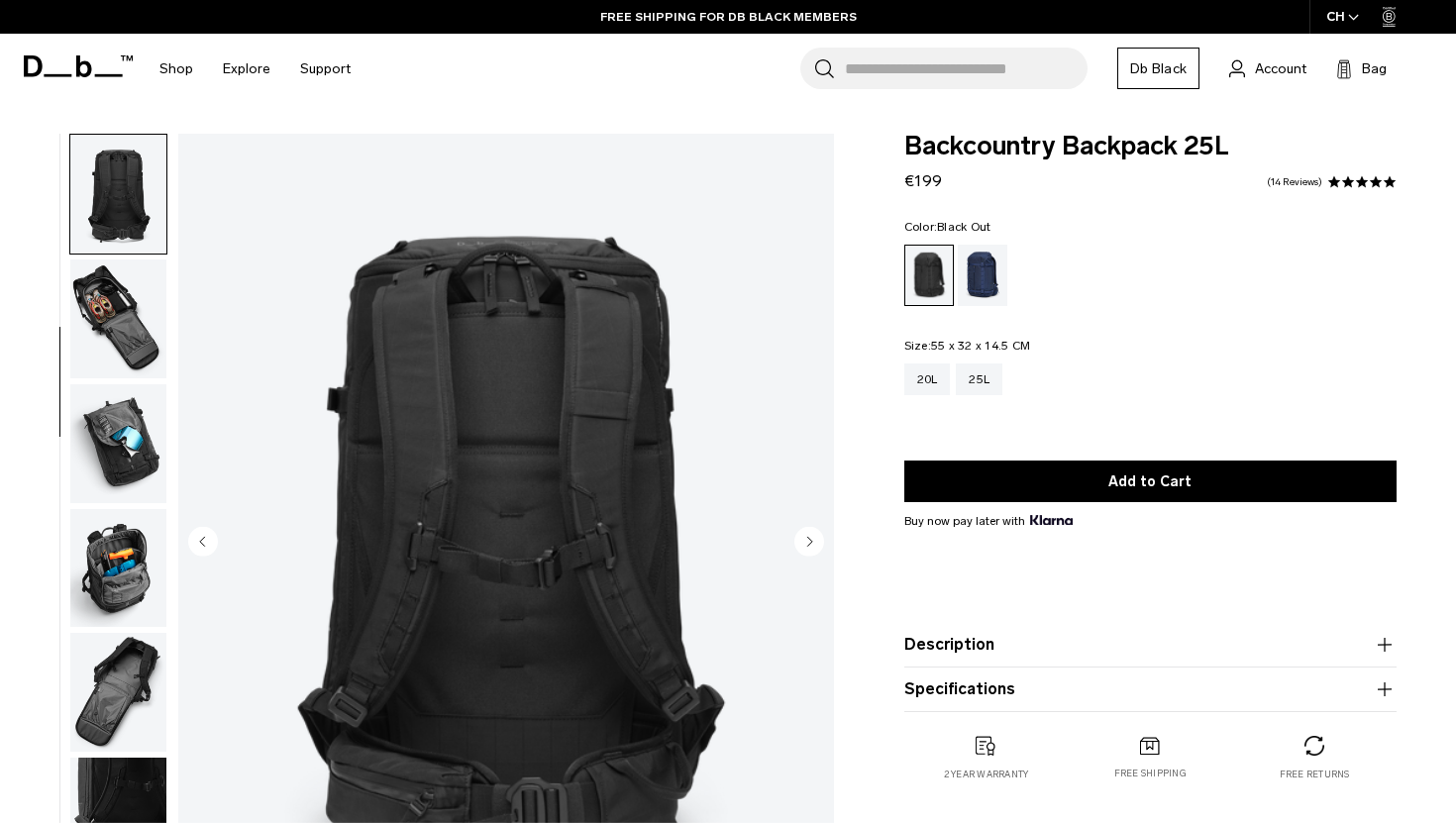 click 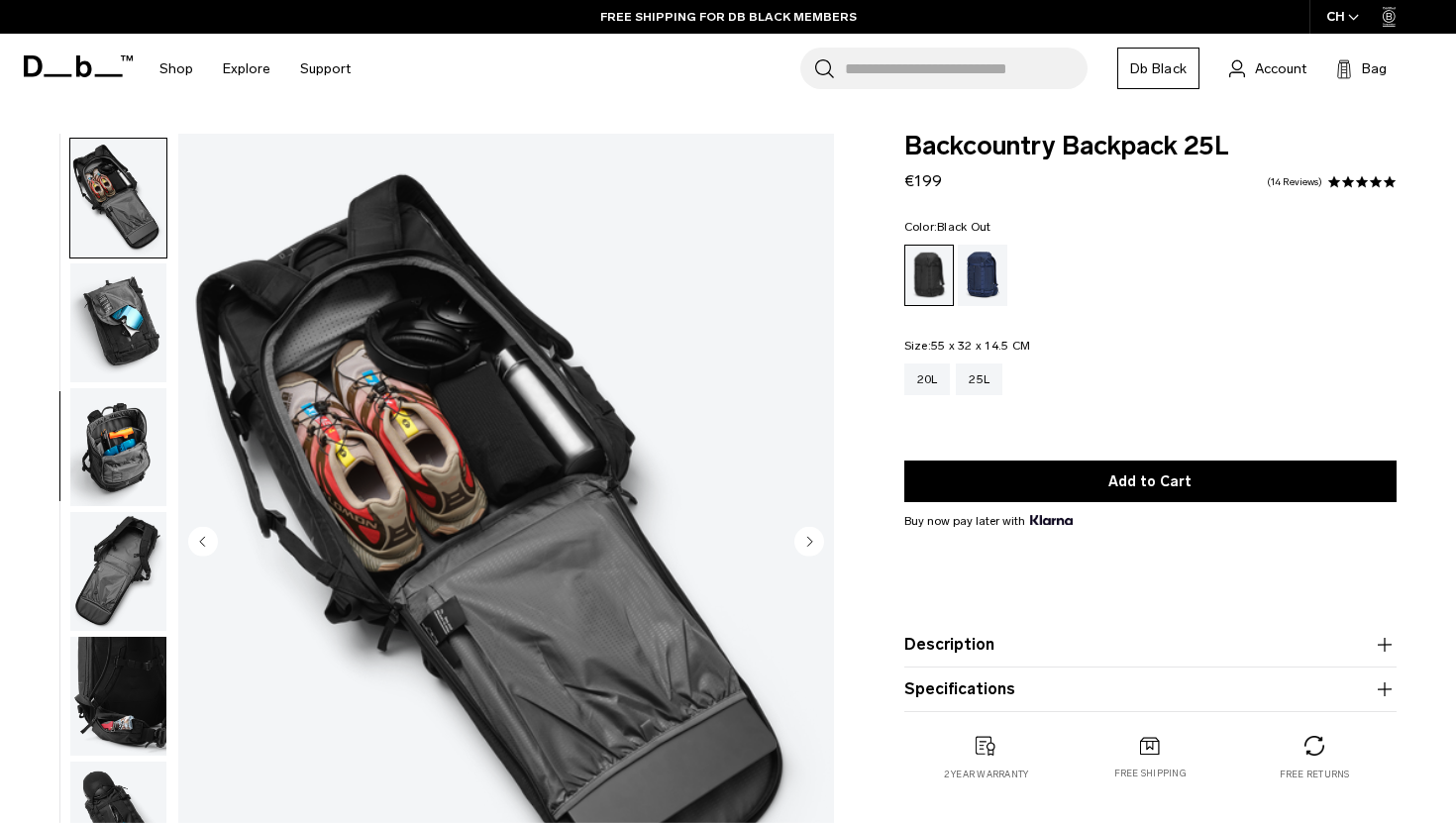 scroll, scrollTop: 498, scrollLeft: 0, axis: vertical 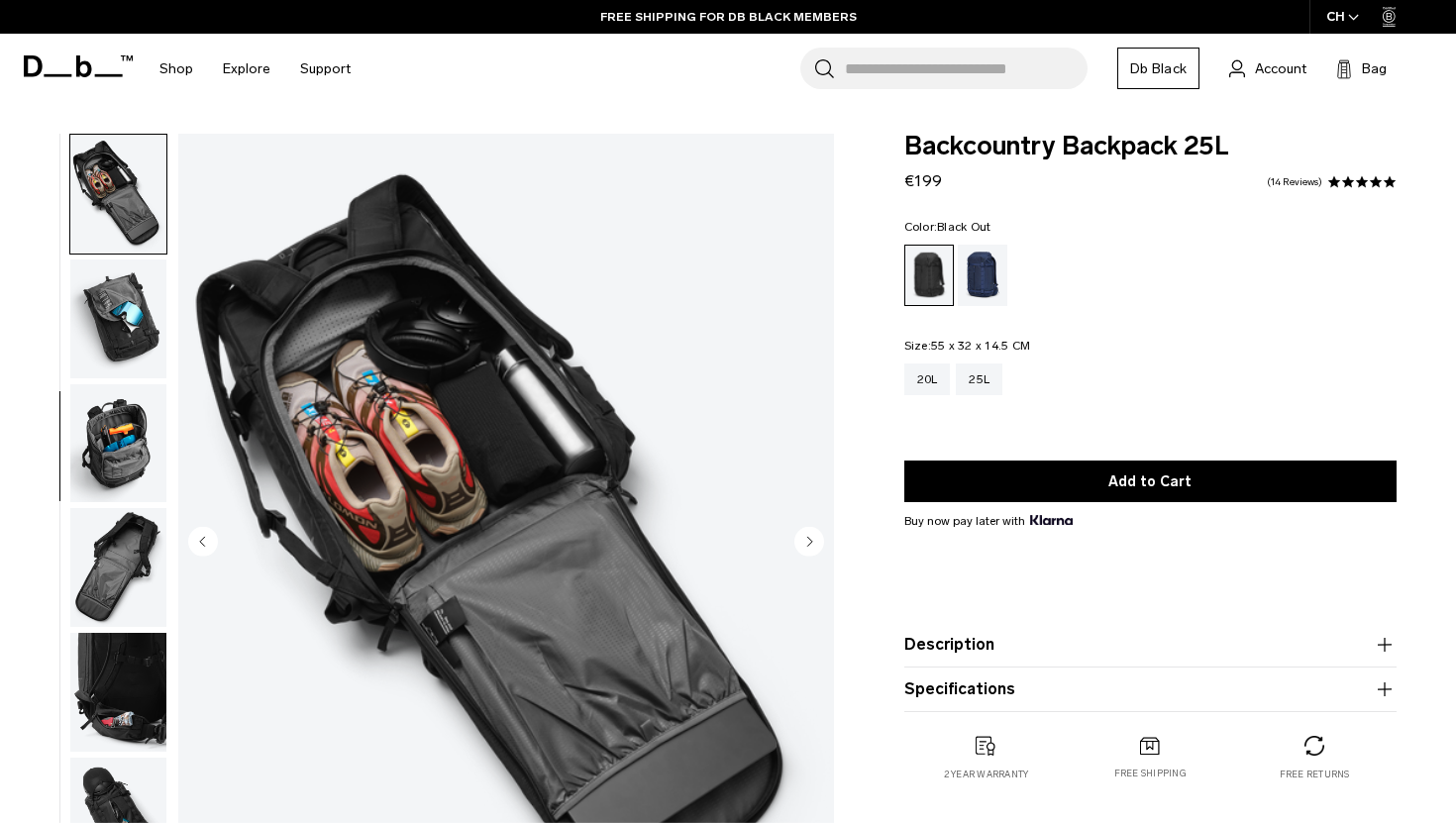 click 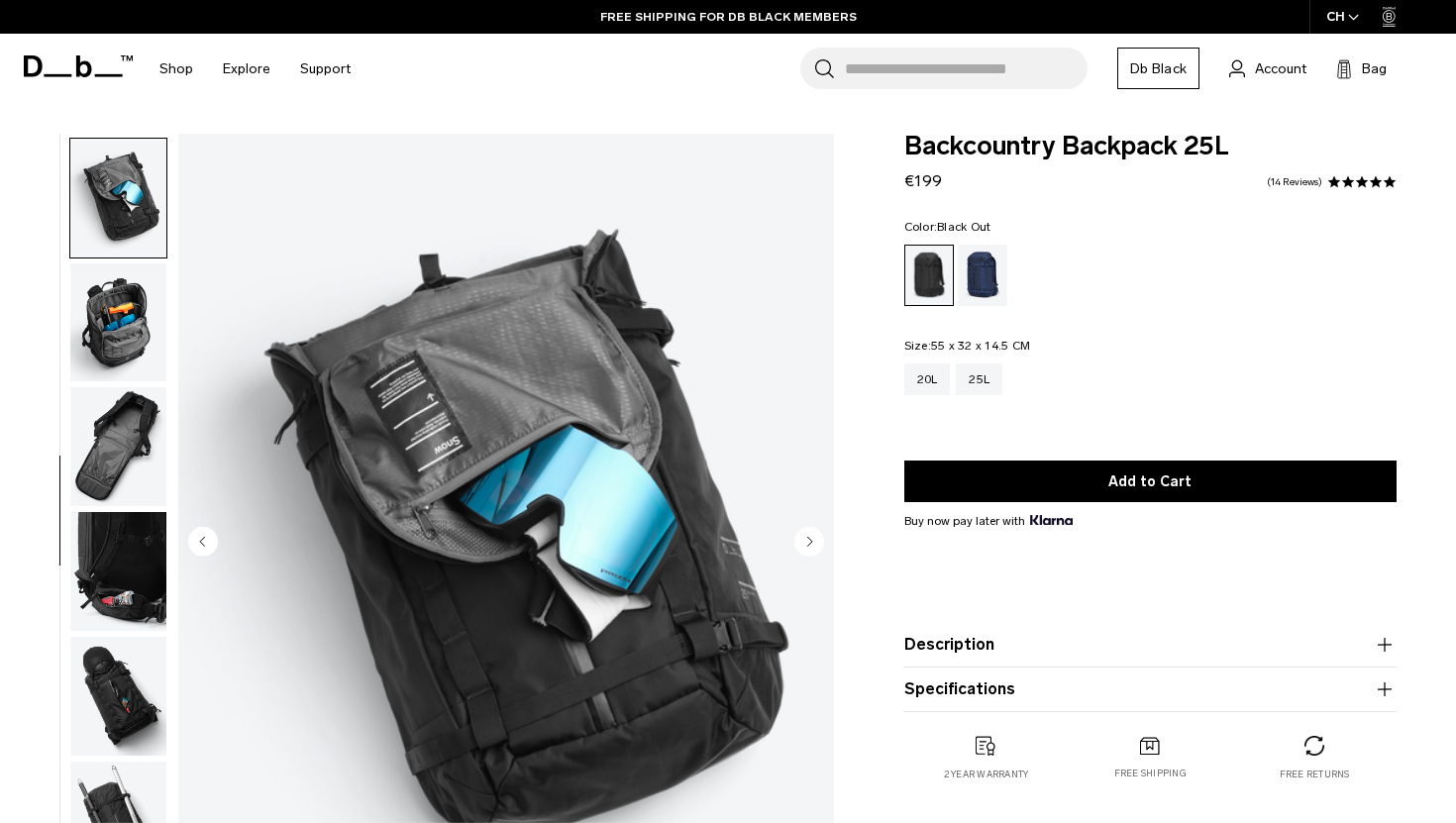 scroll, scrollTop: 623, scrollLeft: 0, axis: vertical 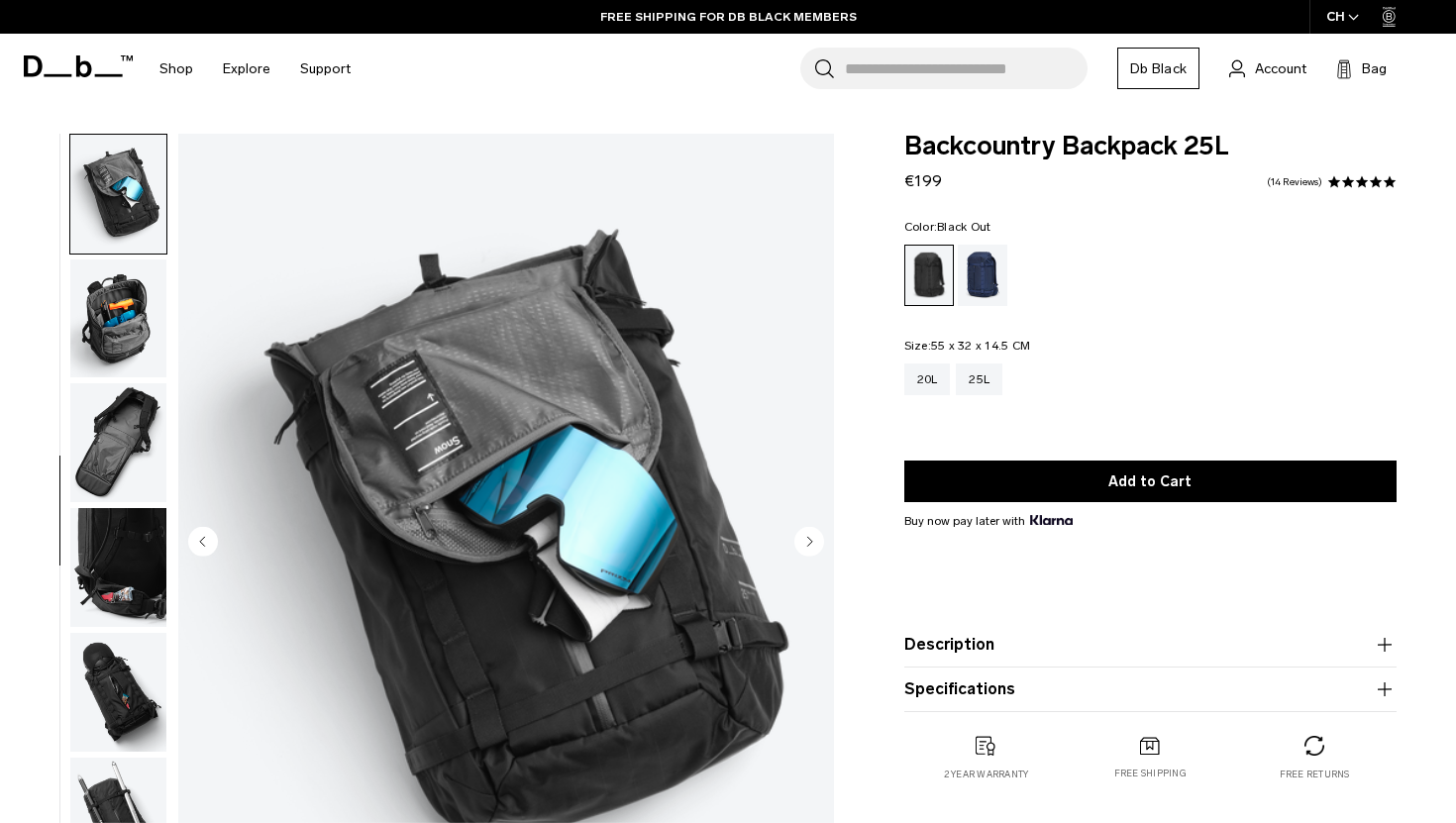 click 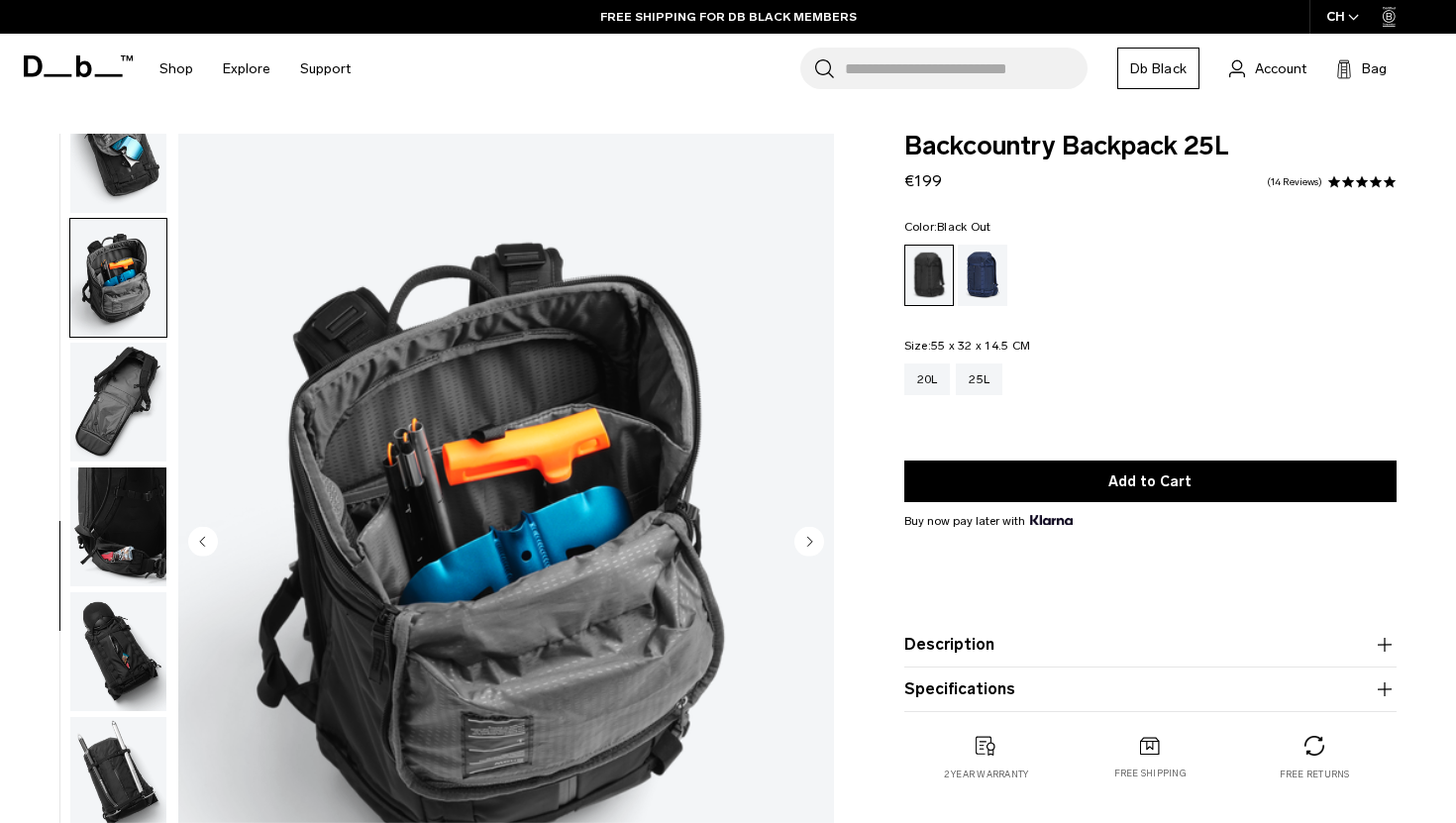 scroll, scrollTop: 671, scrollLeft: 0, axis: vertical 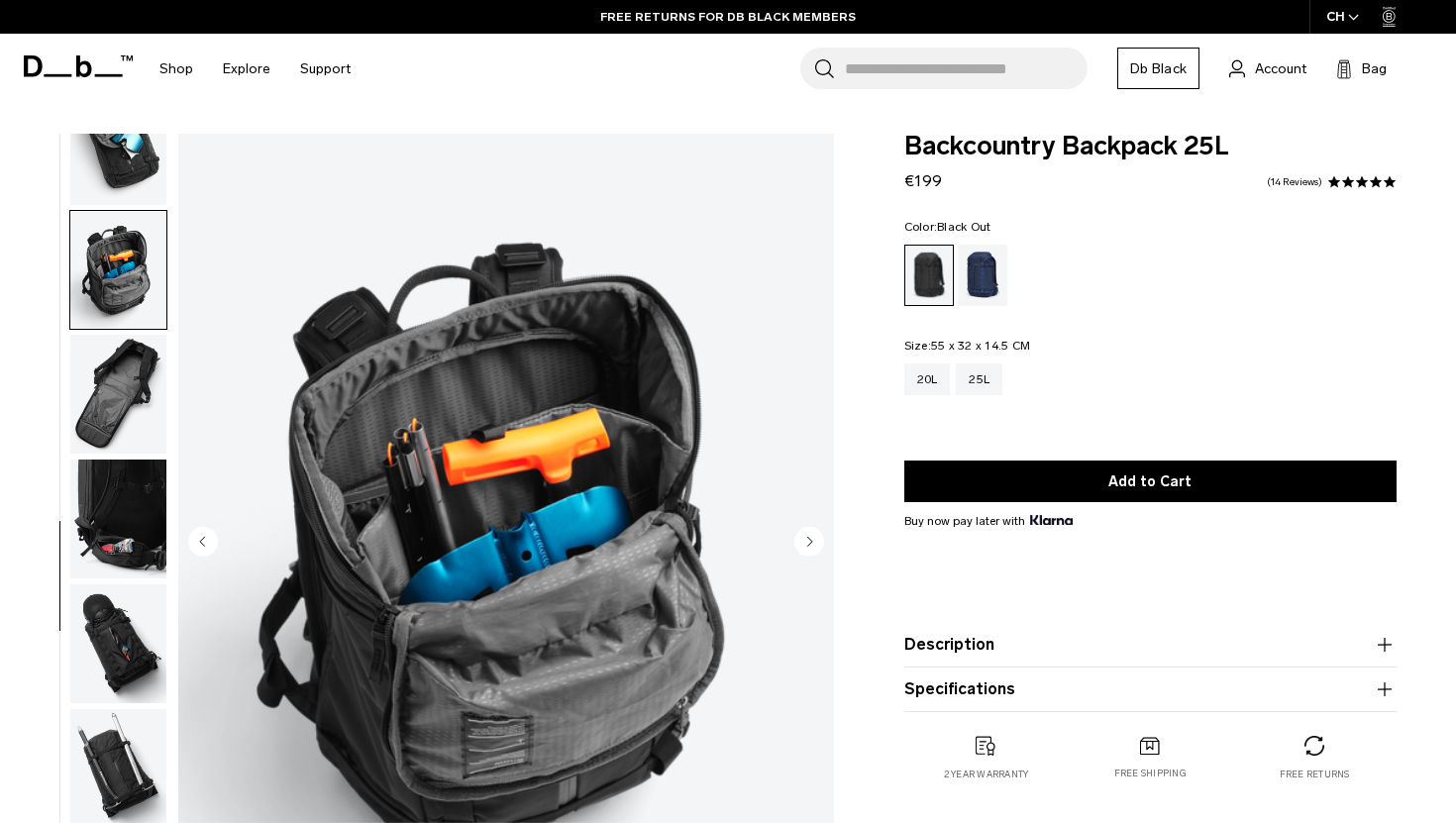 click 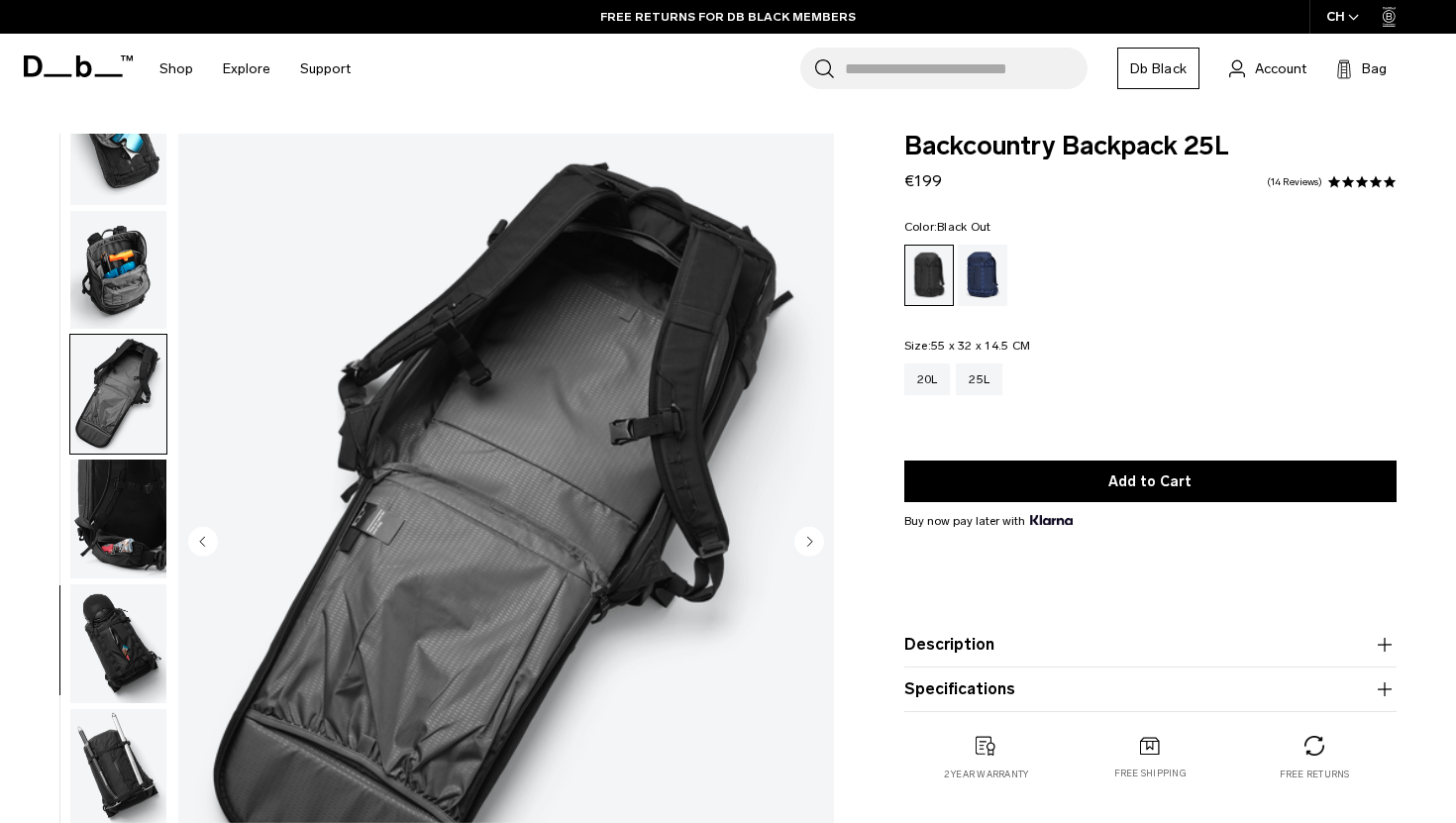 click 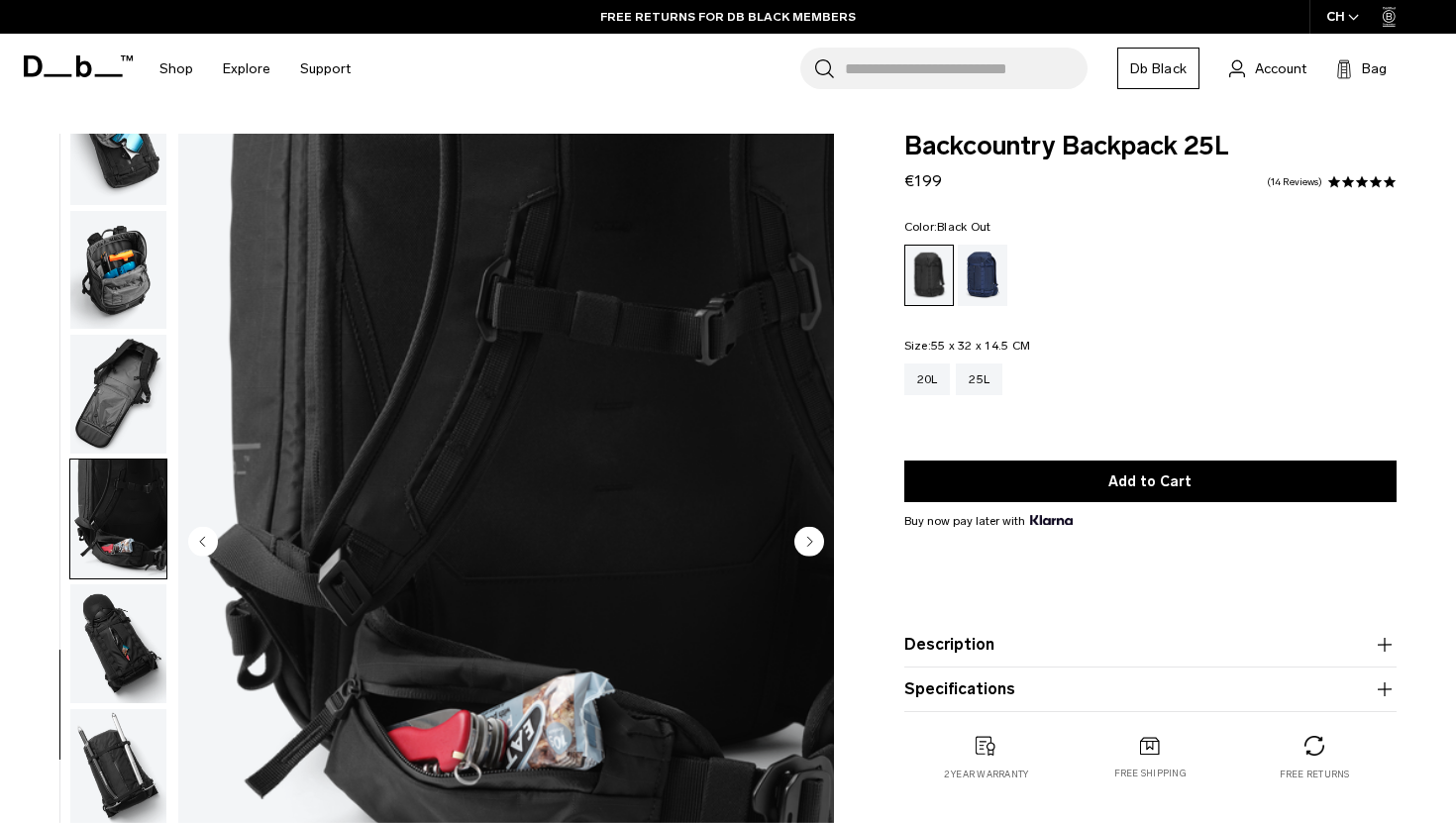 click 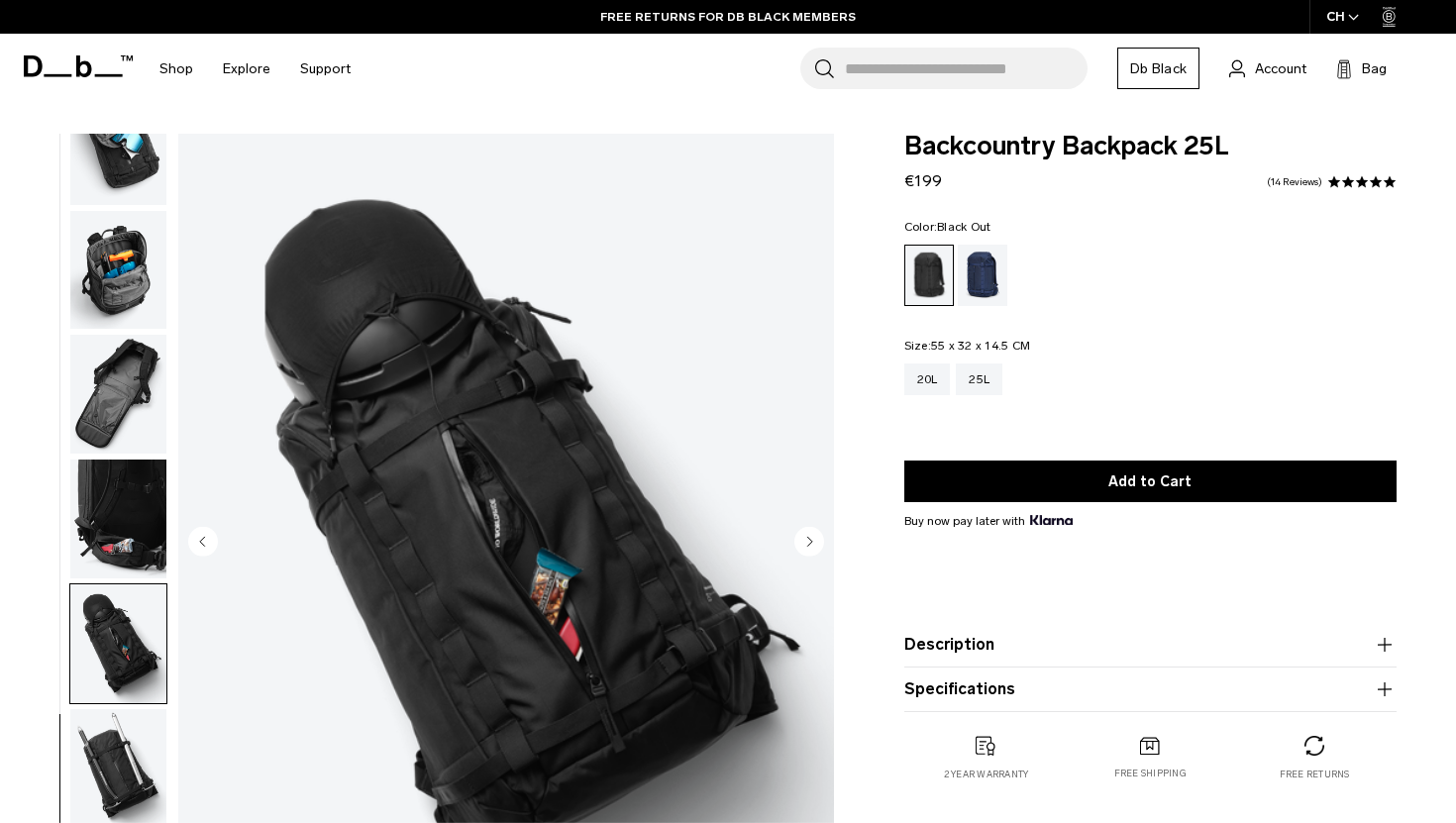 click 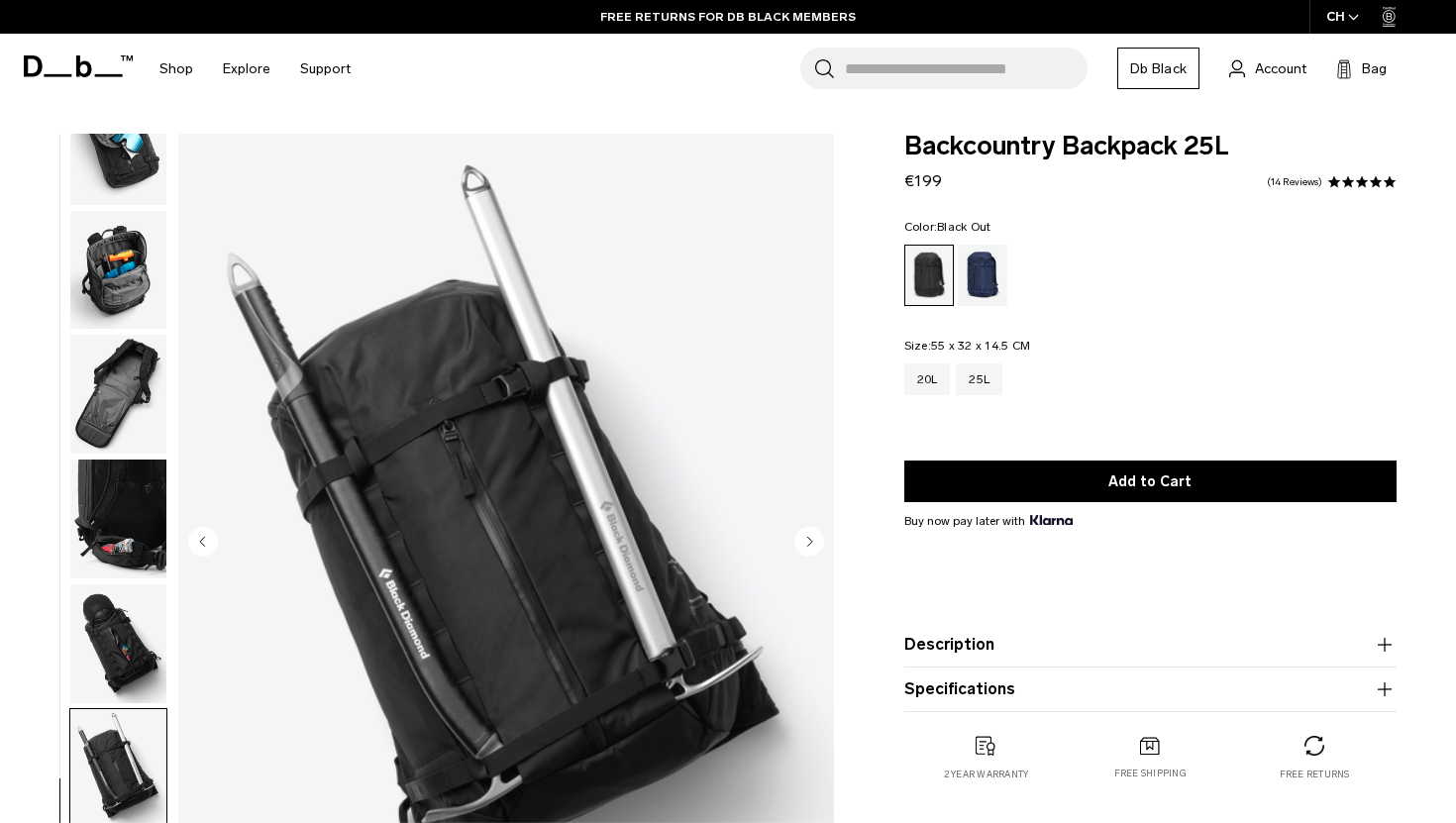 click 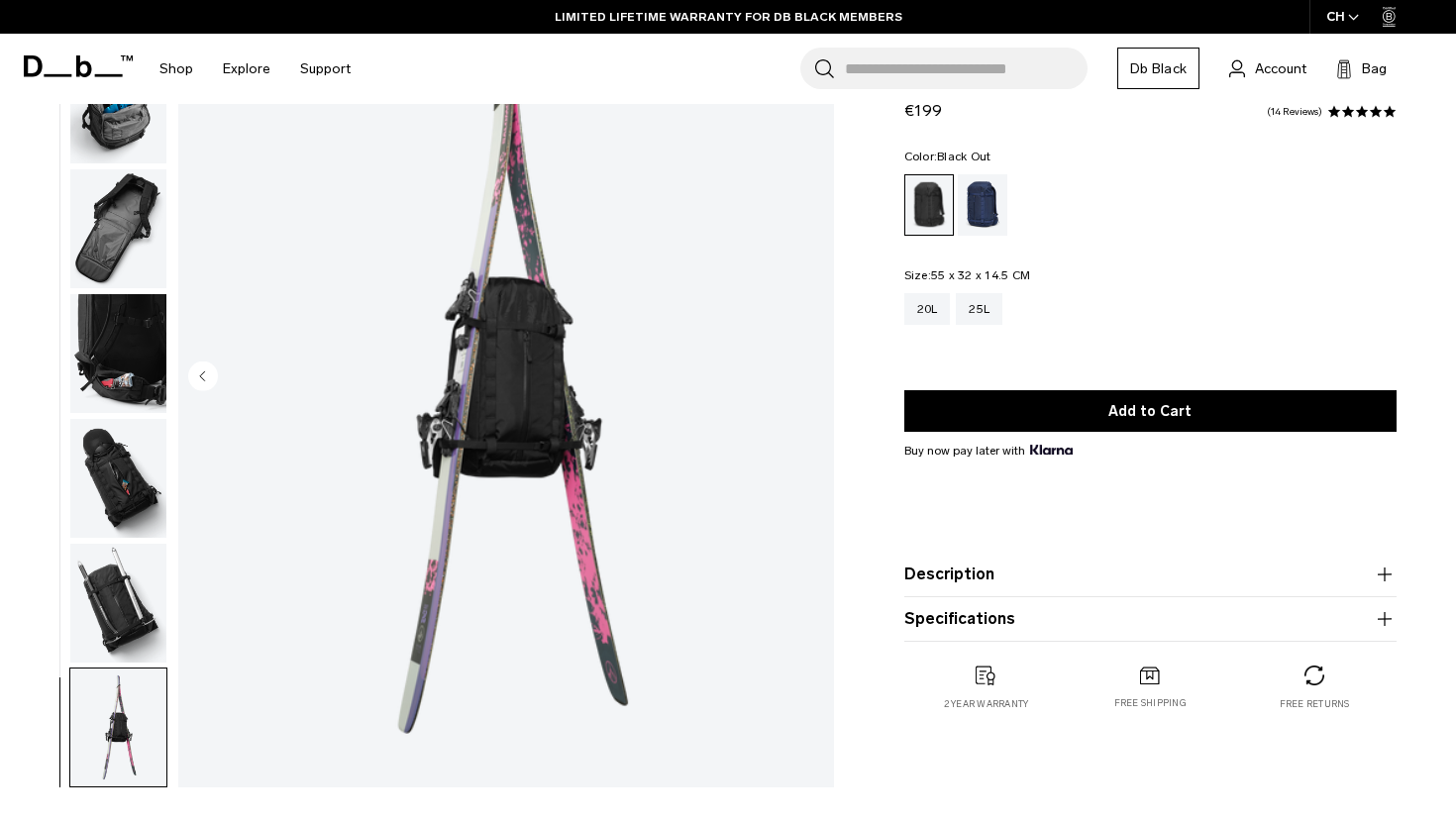 scroll, scrollTop: 179, scrollLeft: 0, axis: vertical 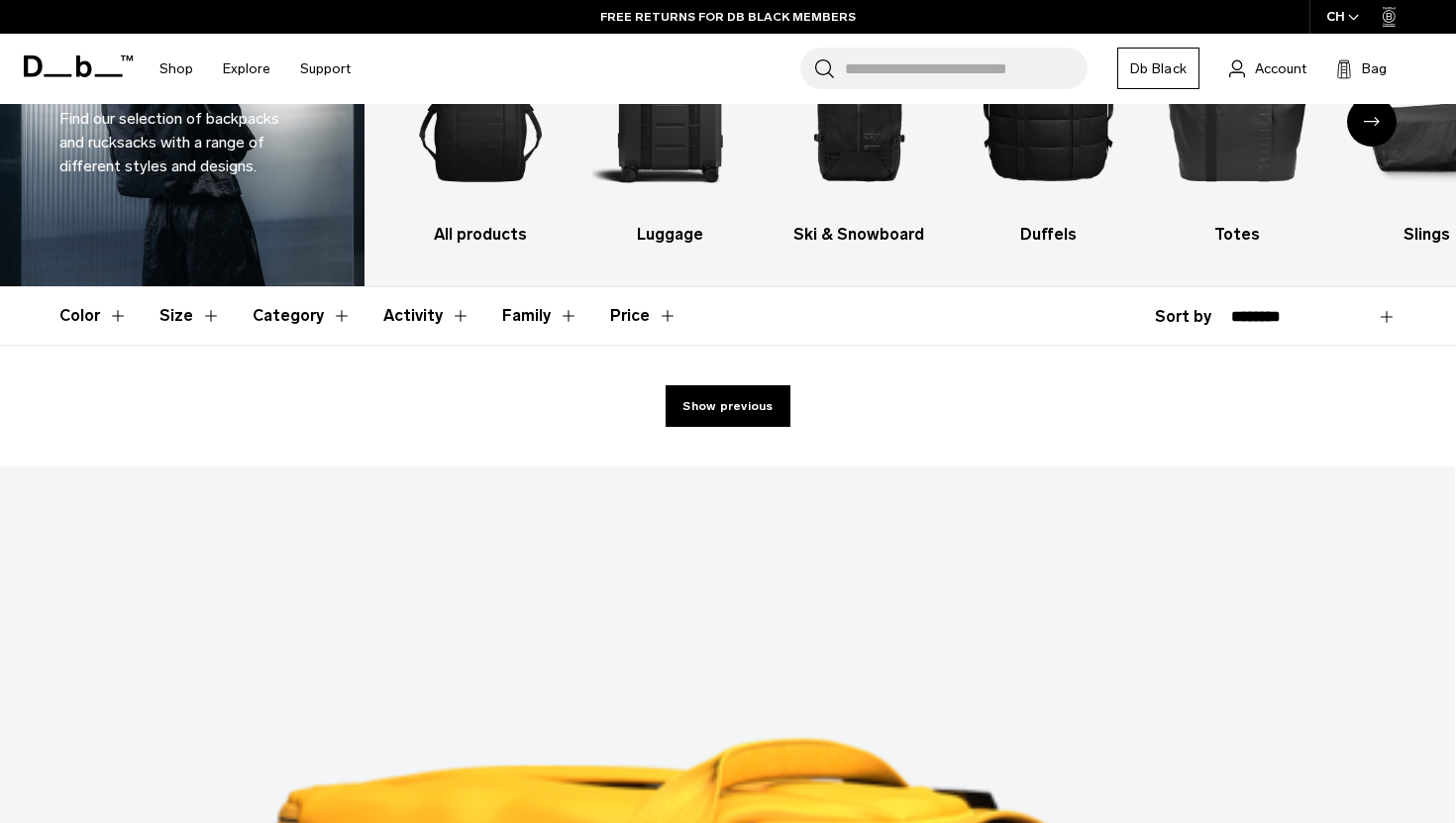 click on "Activity" at bounding box center (427, 316) 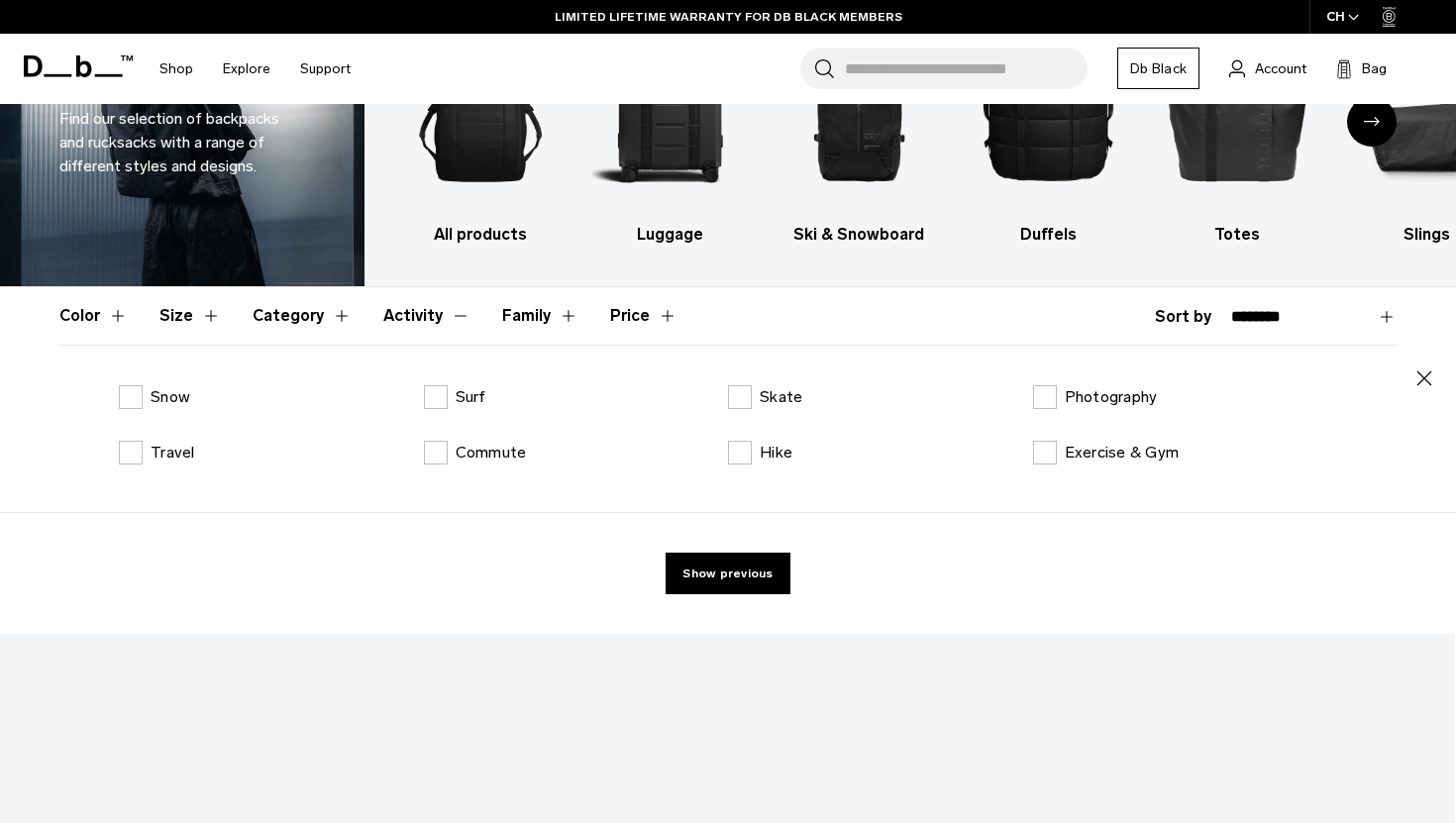 click 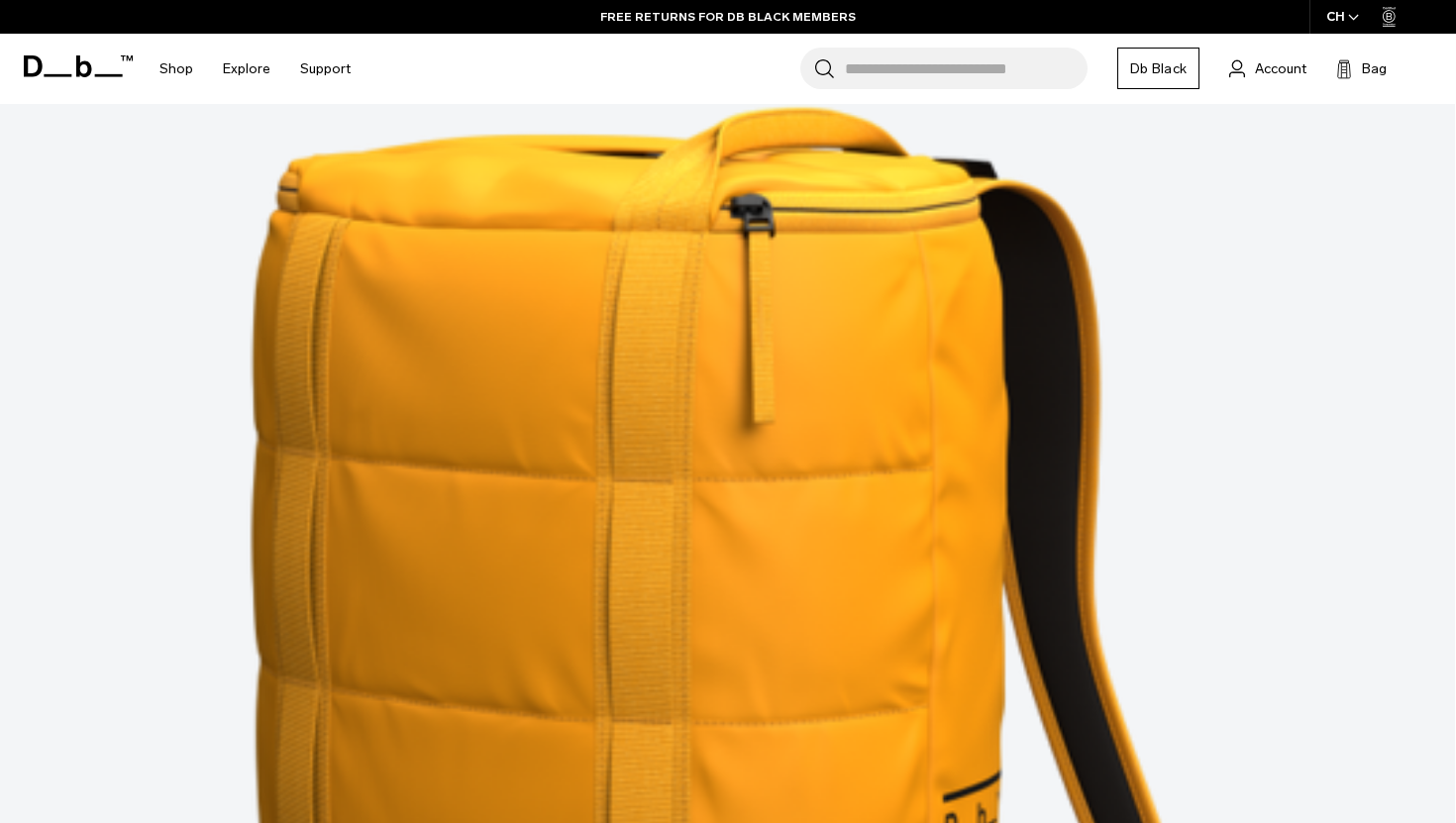 scroll, scrollTop: 0, scrollLeft: 0, axis: both 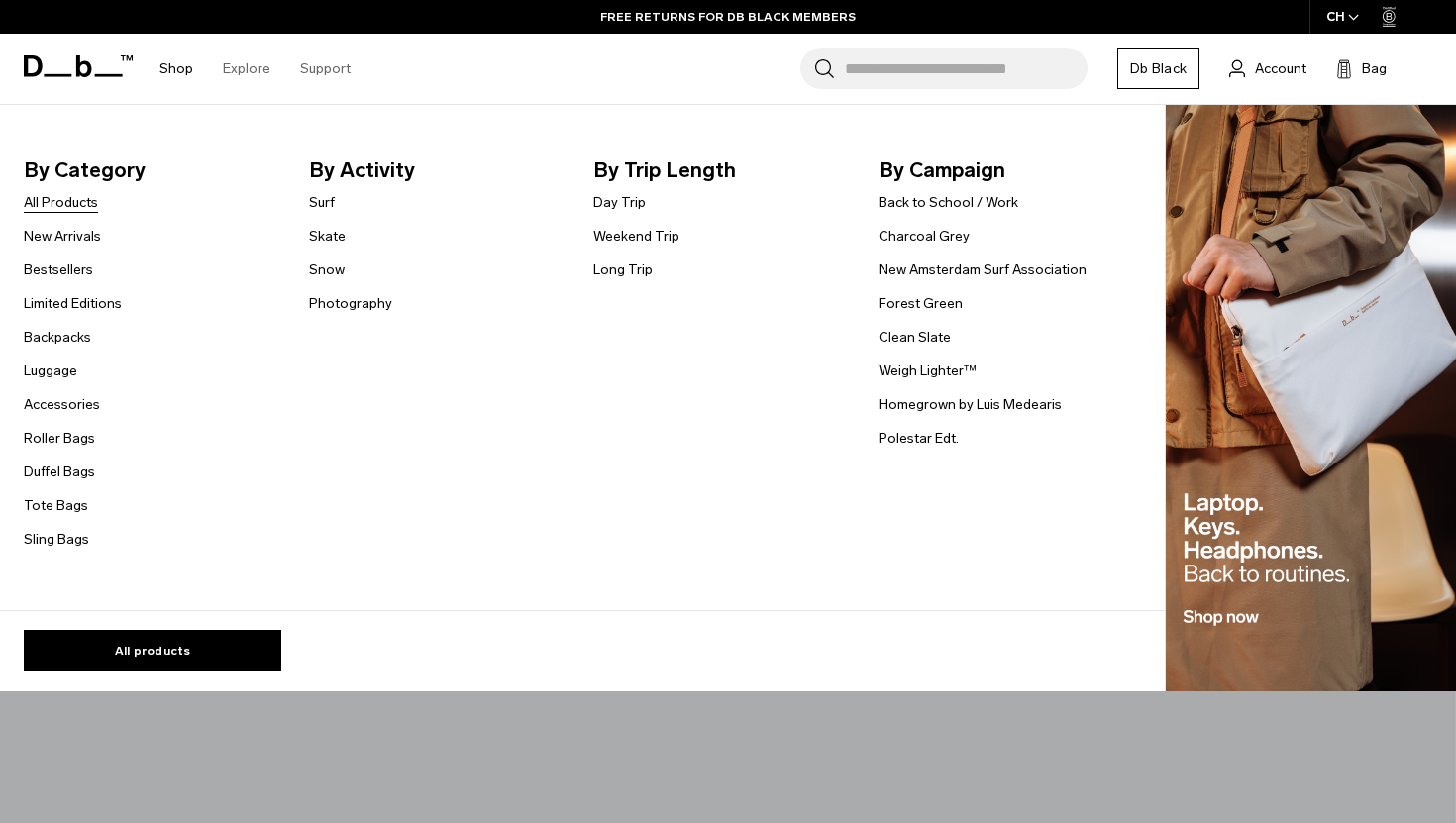 click on "All Products" at bounding box center (60, 202) 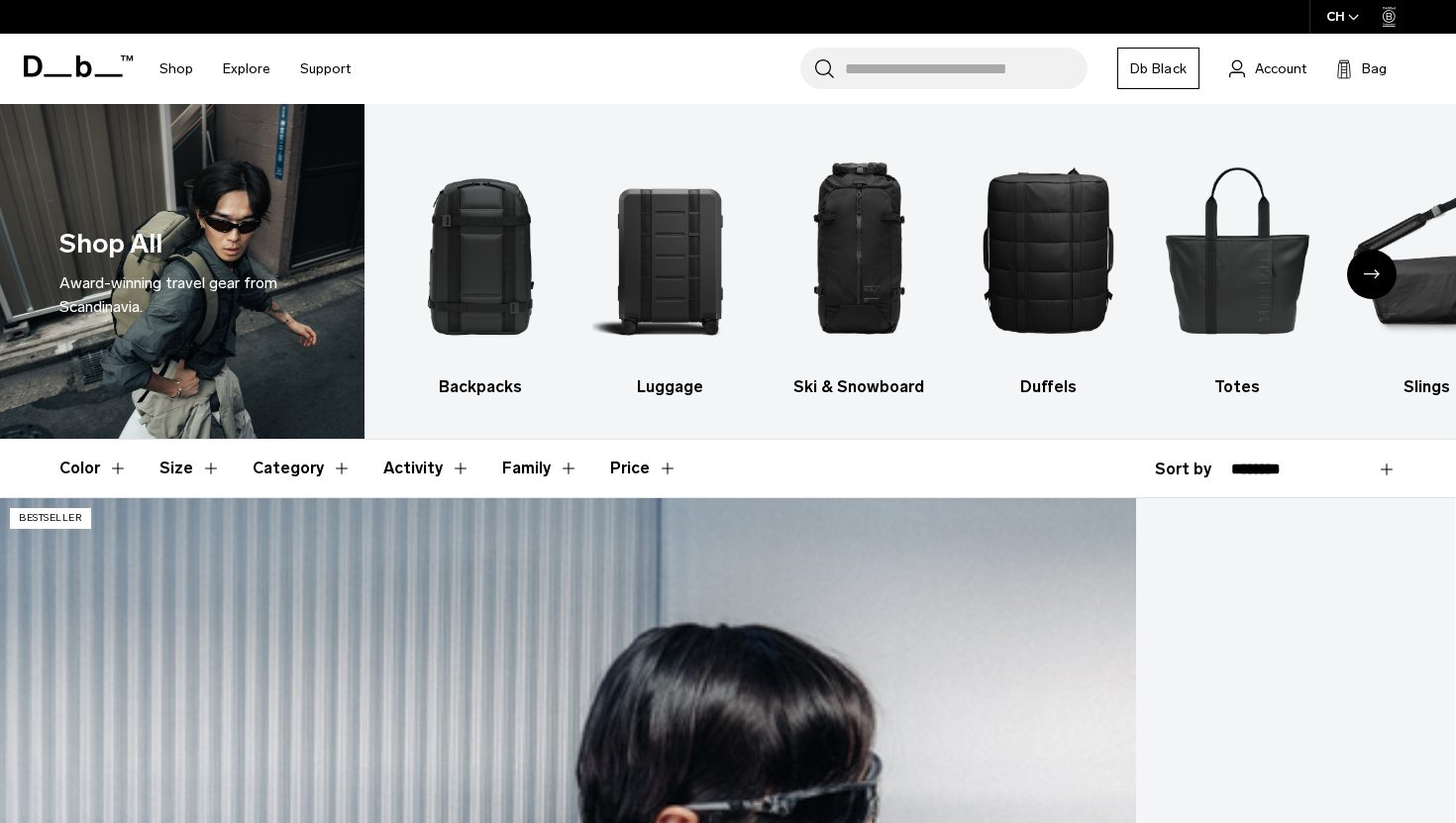 scroll, scrollTop: 0, scrollLeft: 0, axis: both 